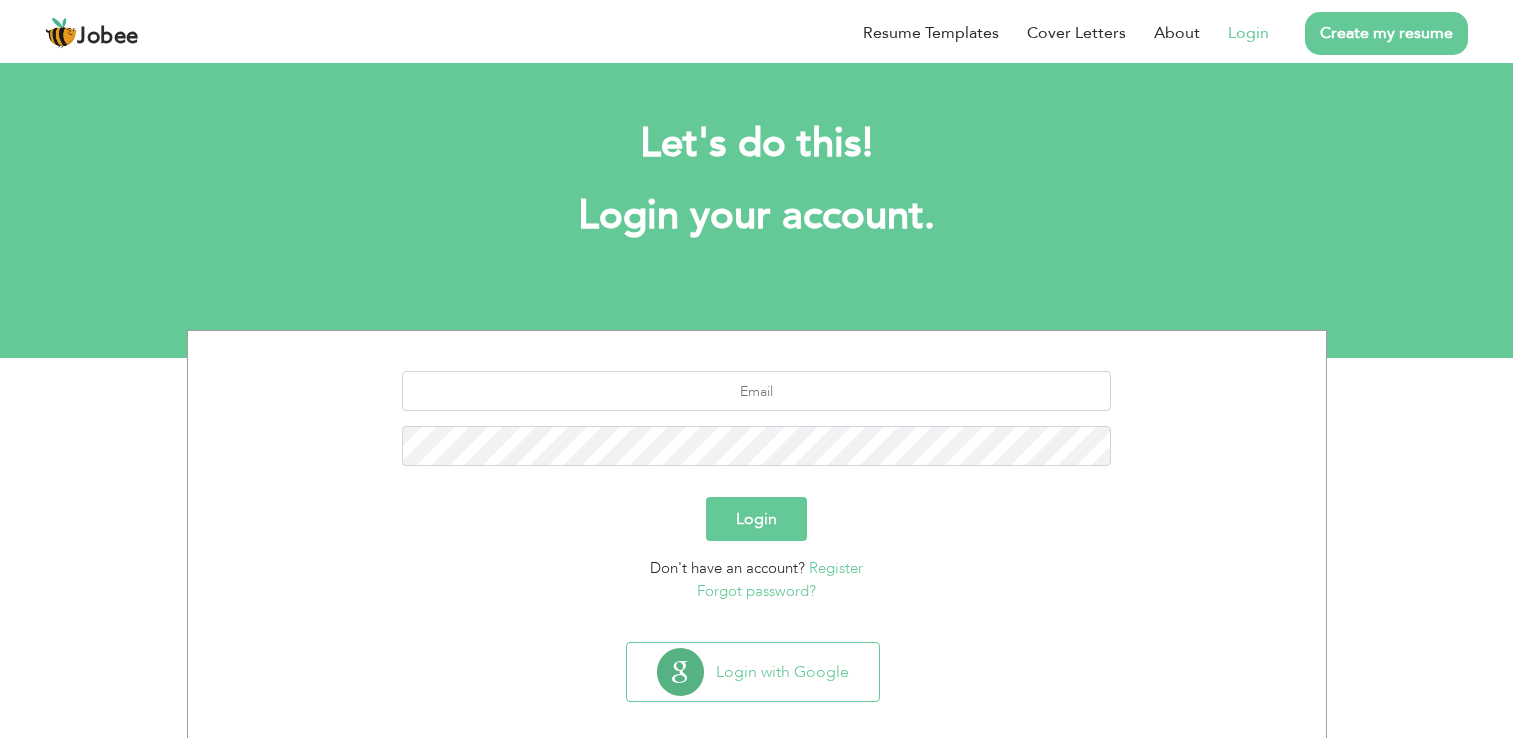 scroll, scrollTop: 0, scrollLeft: 0, axis: both 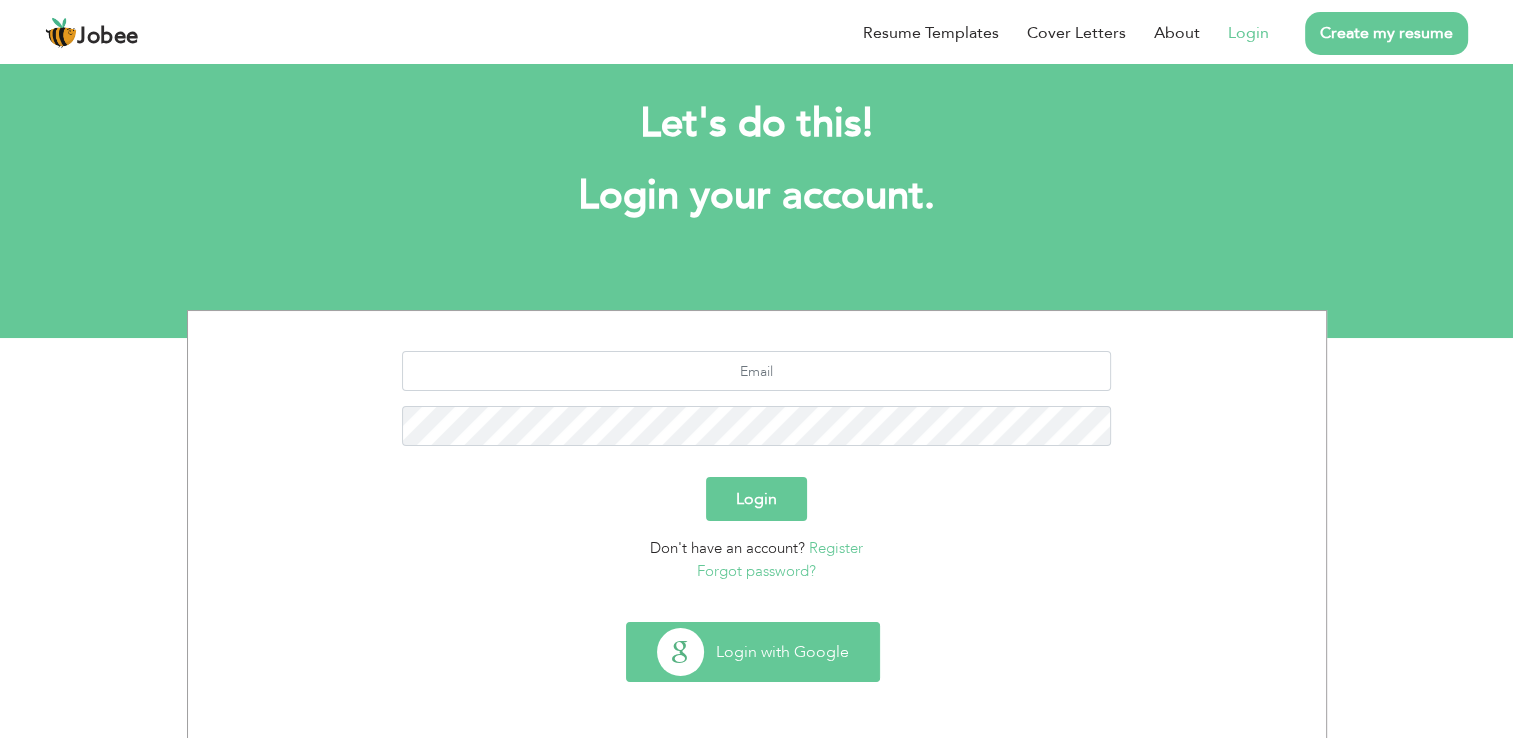 click on "Login with Google" at bounding box center (753, 652) 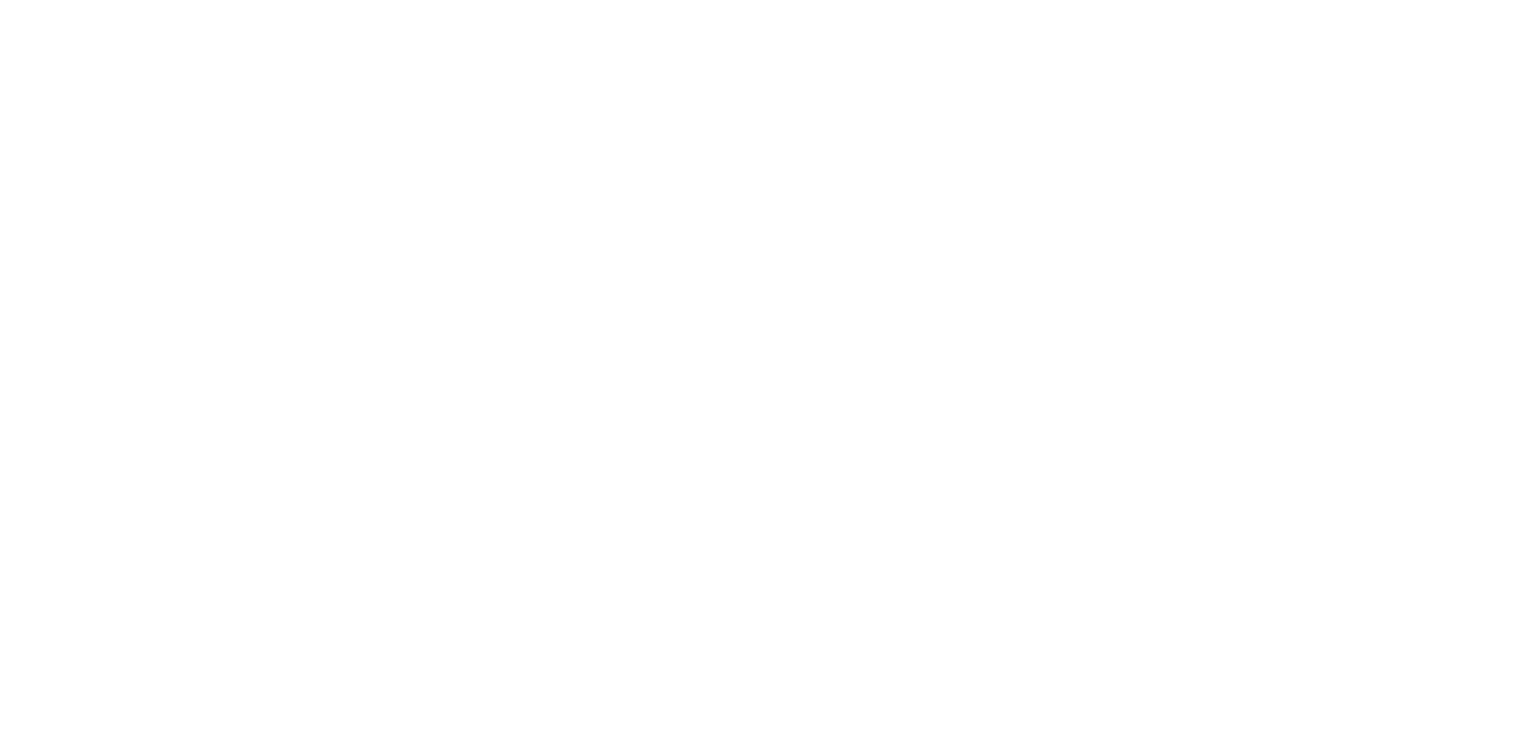 scroll, scrollTop: 0, scrollLeft: 0, axis: both 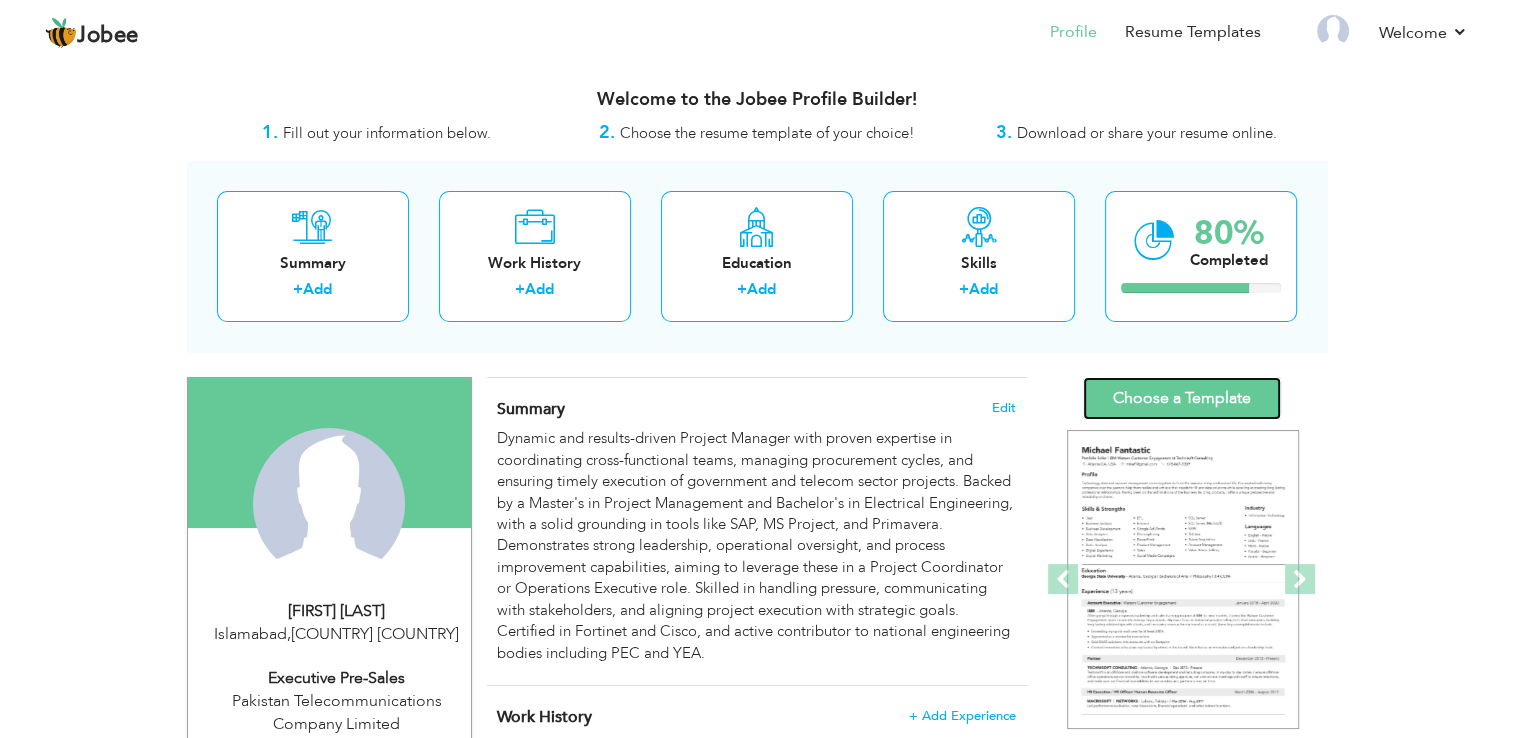 click on "Choose a Template" at bounding box center (1182, 398) 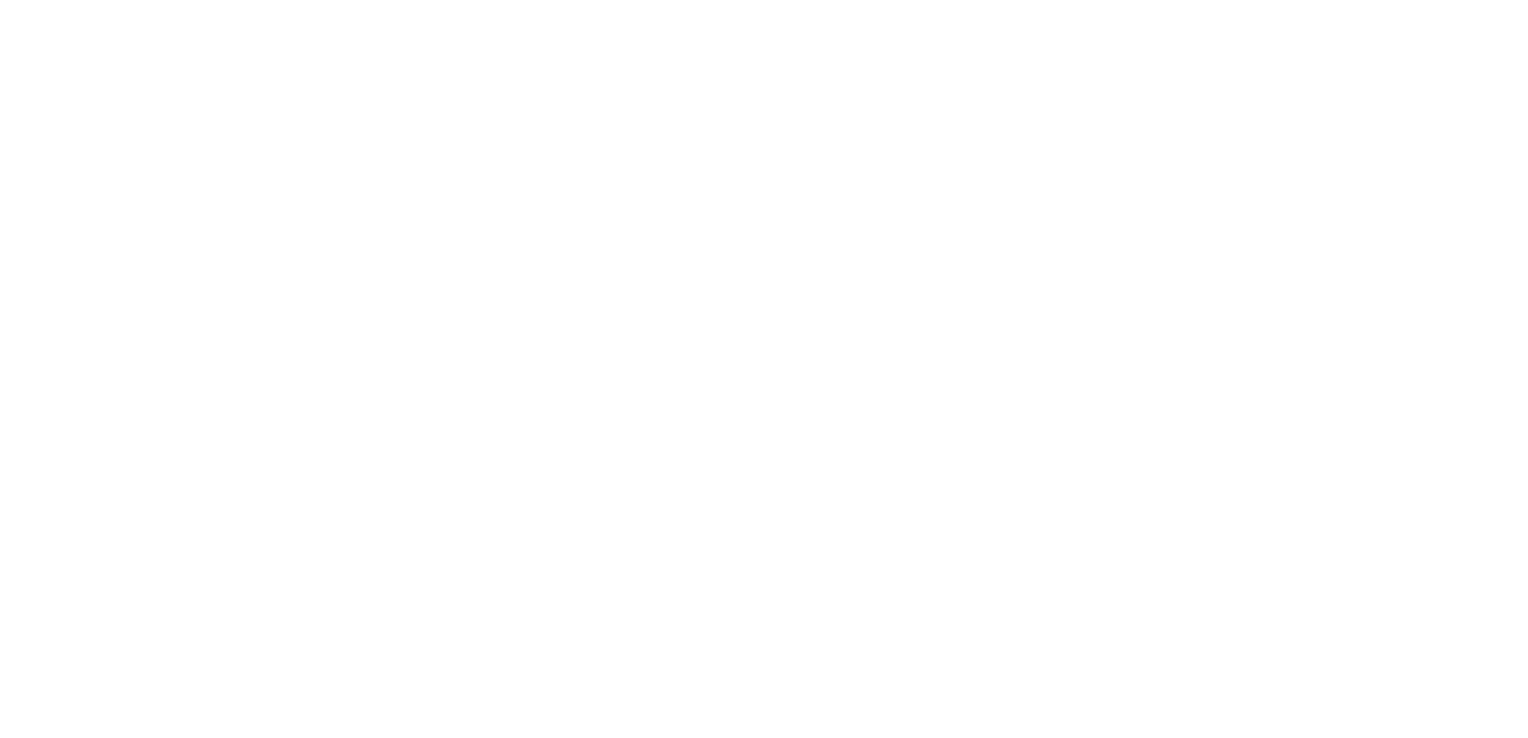 scroll, scrollTop: 0, scrollLeft: 0, axis: both 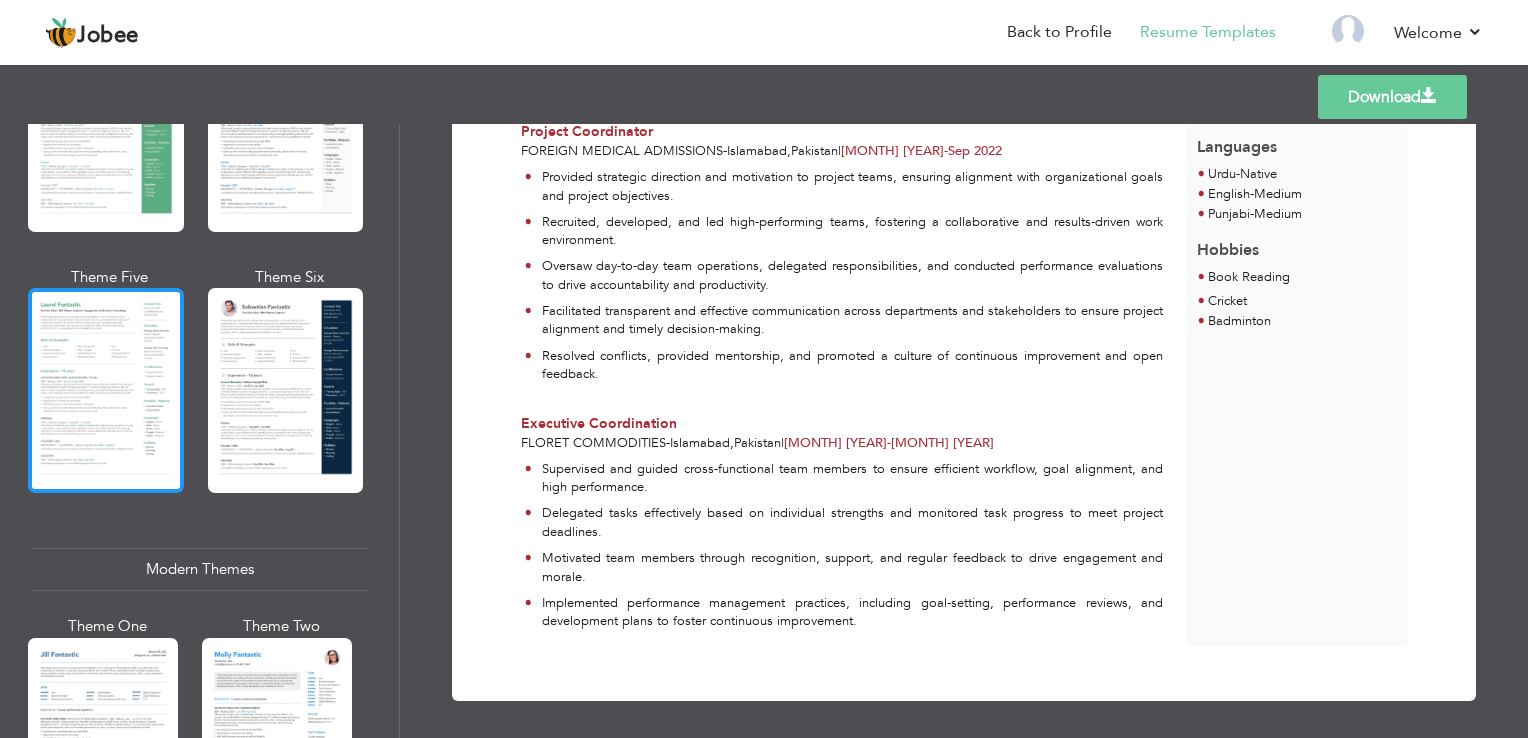 click at bounding box center [106, 390] 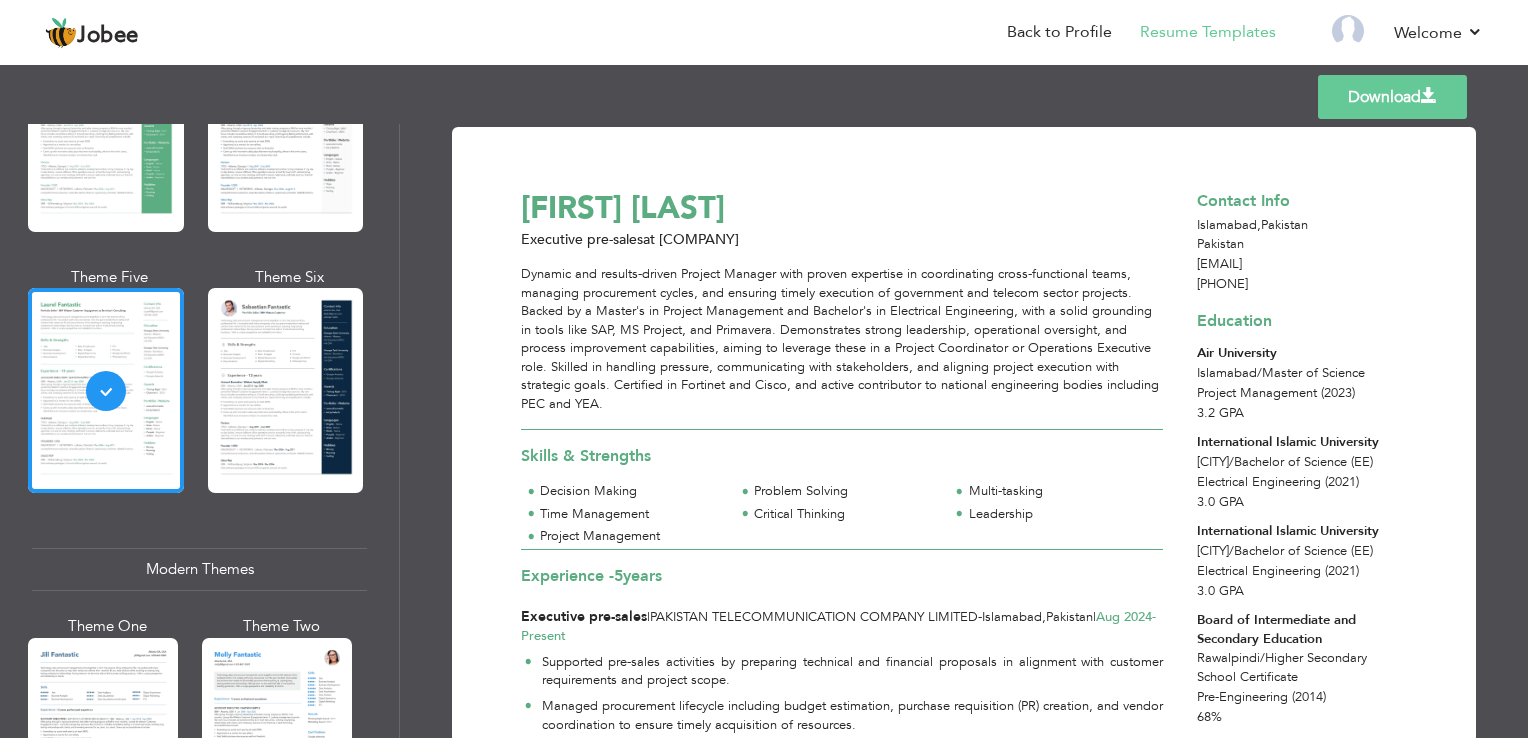 scroll, scrollTop: 0, scrollLeft: 0, axis: both 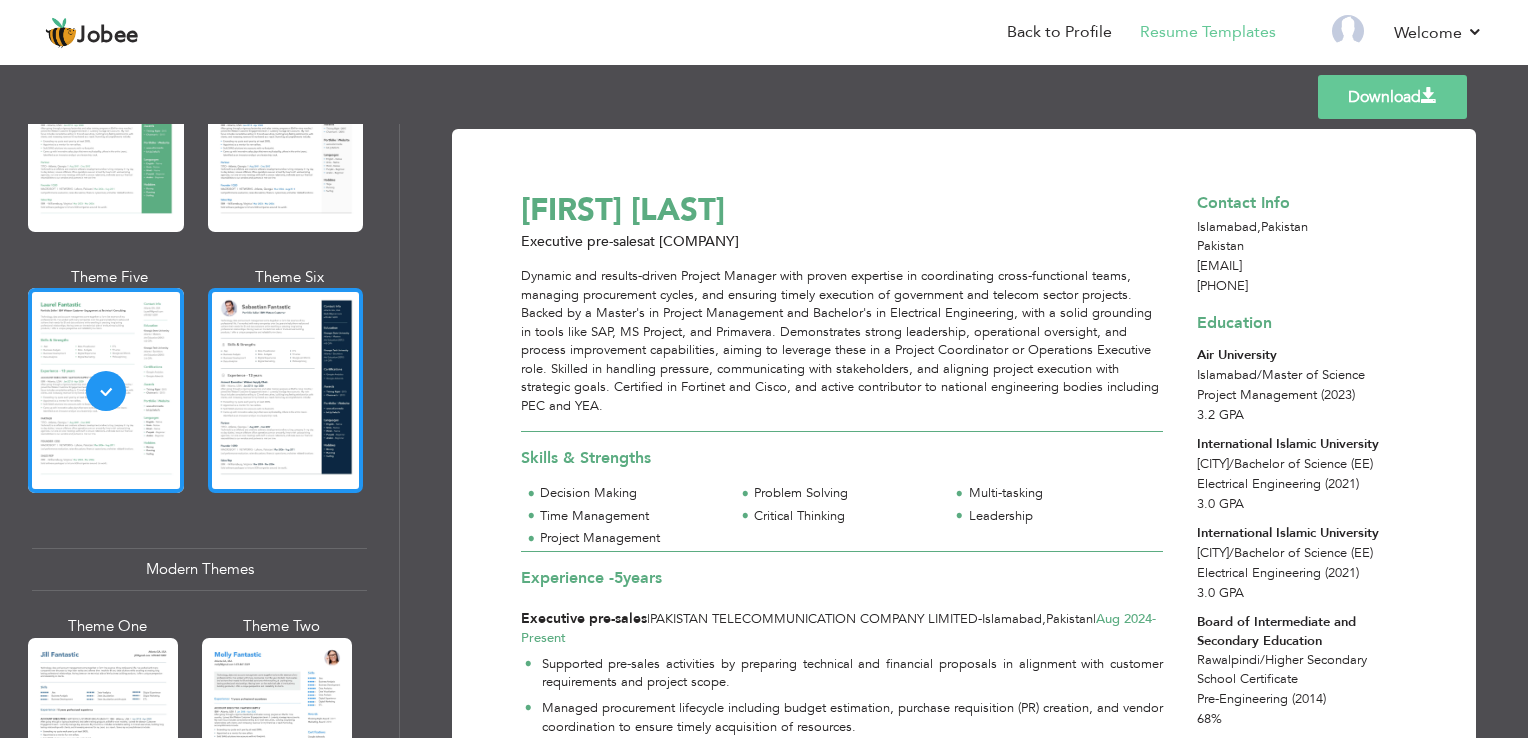 click at bounding box center (286, 390) 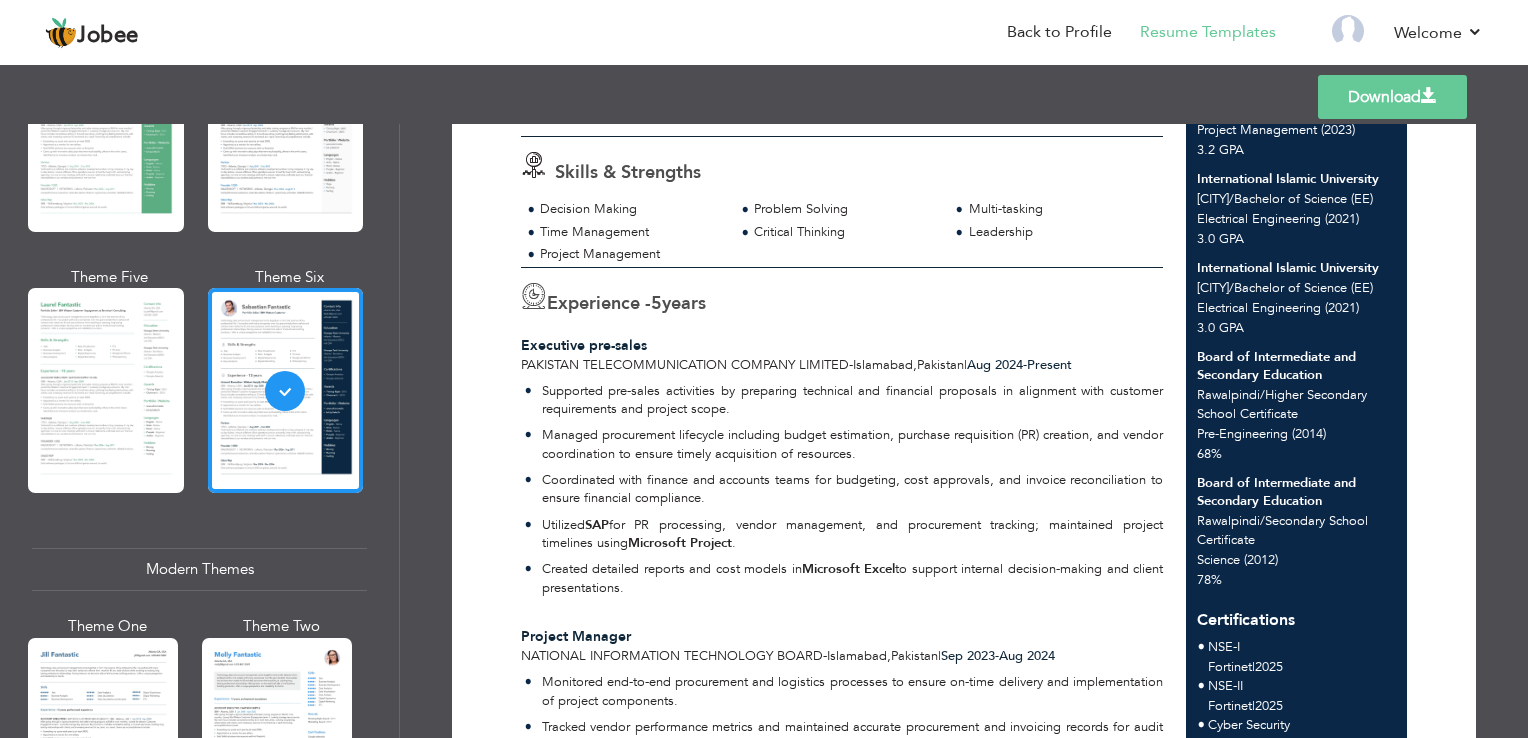 scroll, scrollTop: 0, scrollLeft: 0, axis: both 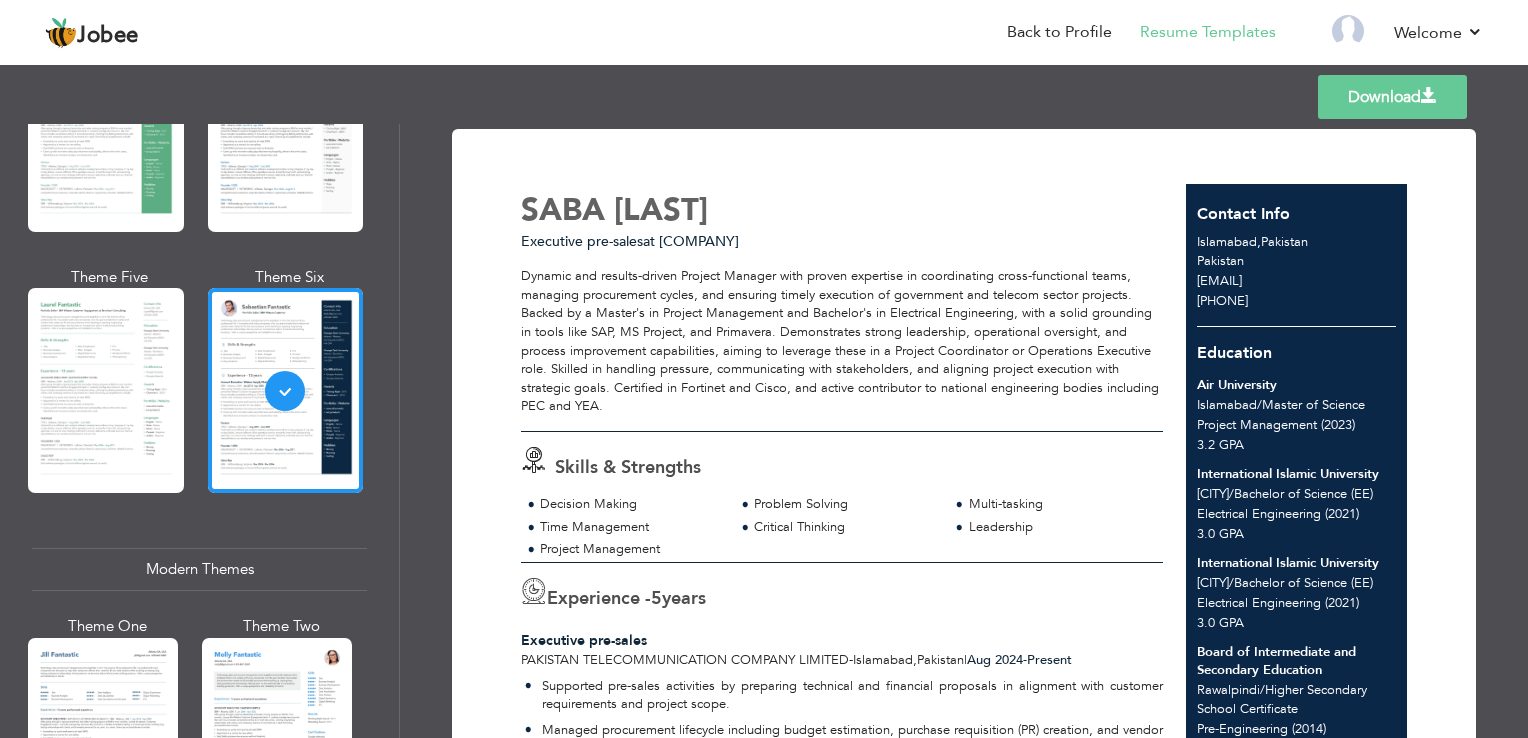 click on "Download" at bounding box center [1392, 97] 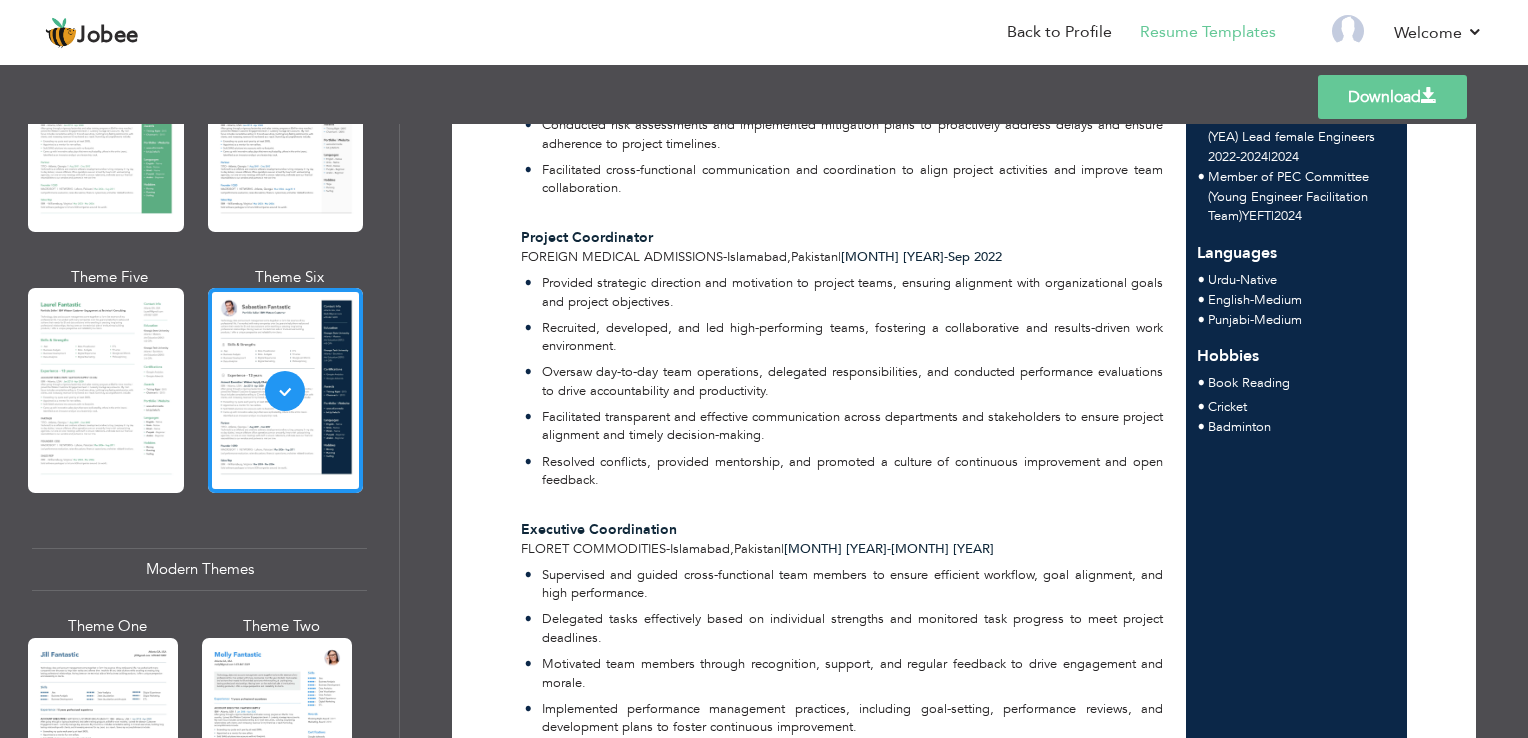 scroll, scrollTop: 1092, scrollLeft: 0, axis: vertical 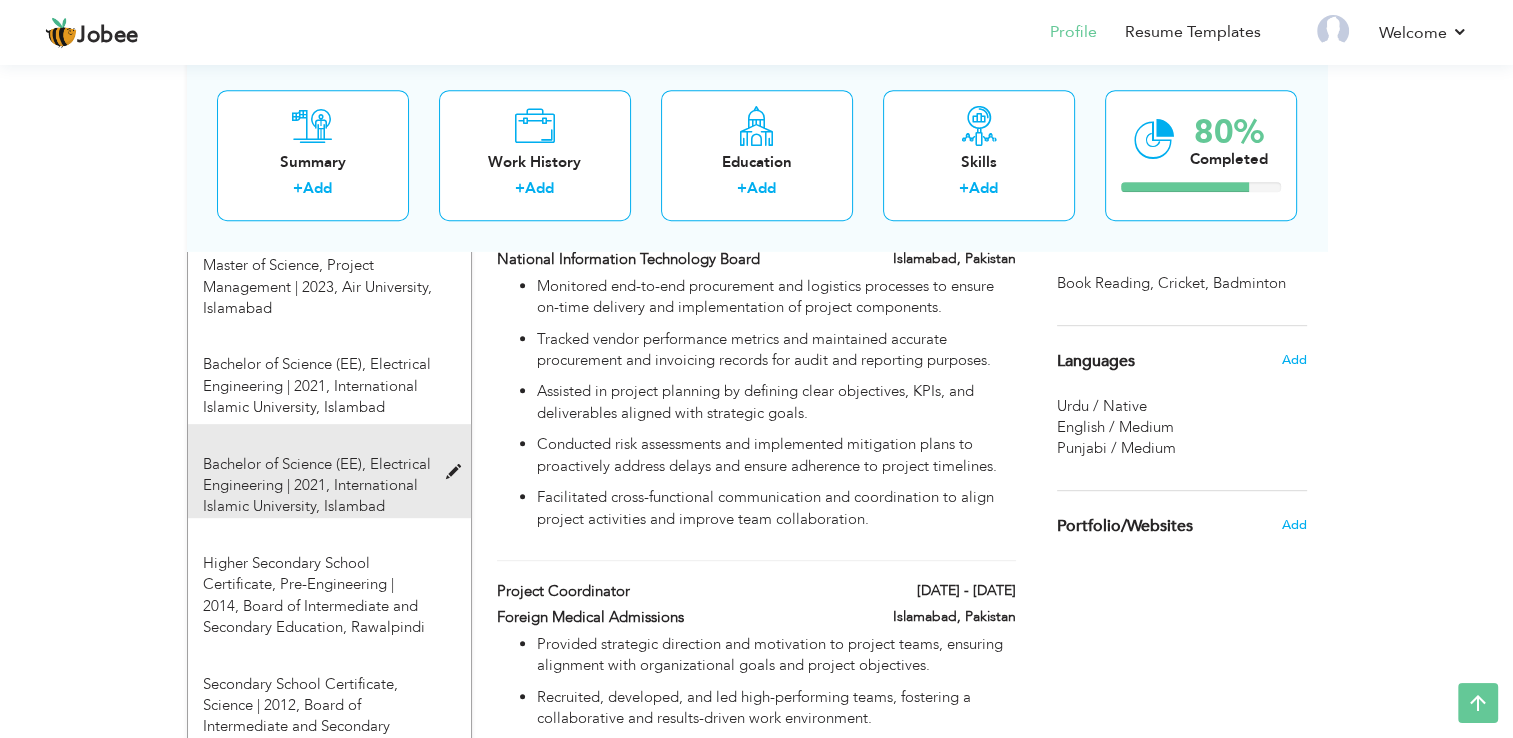 click at bounding box center (457, 472) 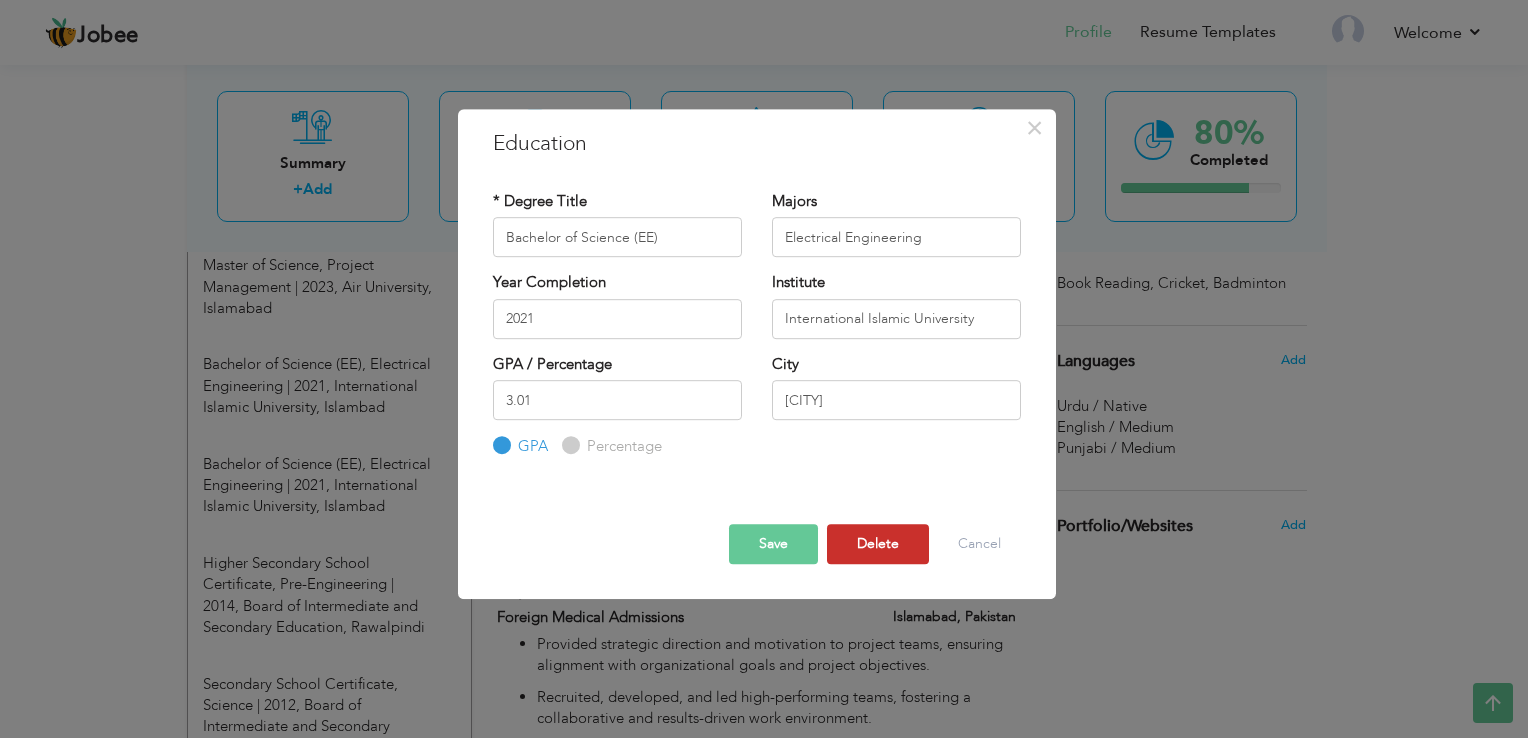 click on "Delete" at bounding box center (878, 544) 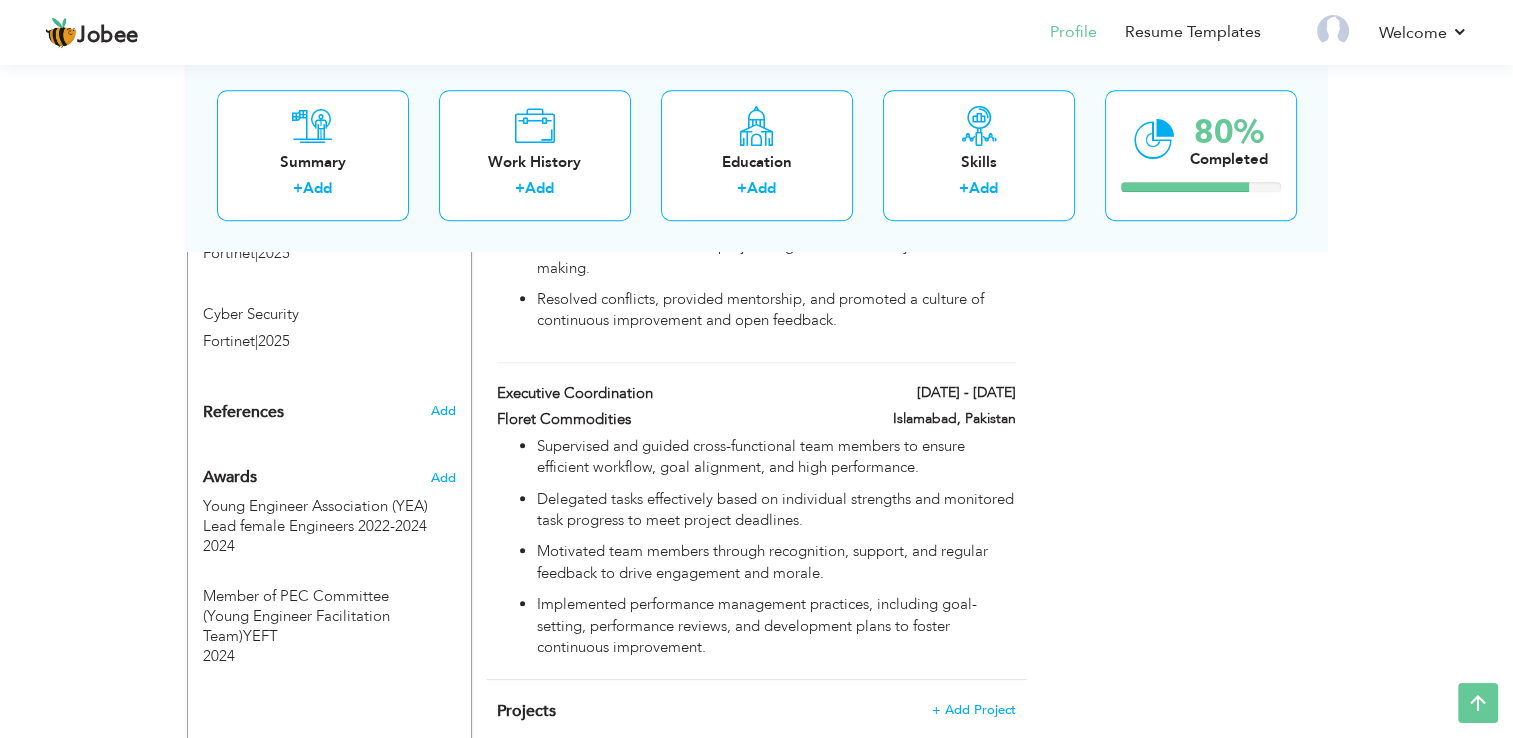 scroll, scrollTop: 1214, scrollLeft: 0, axis: vertical 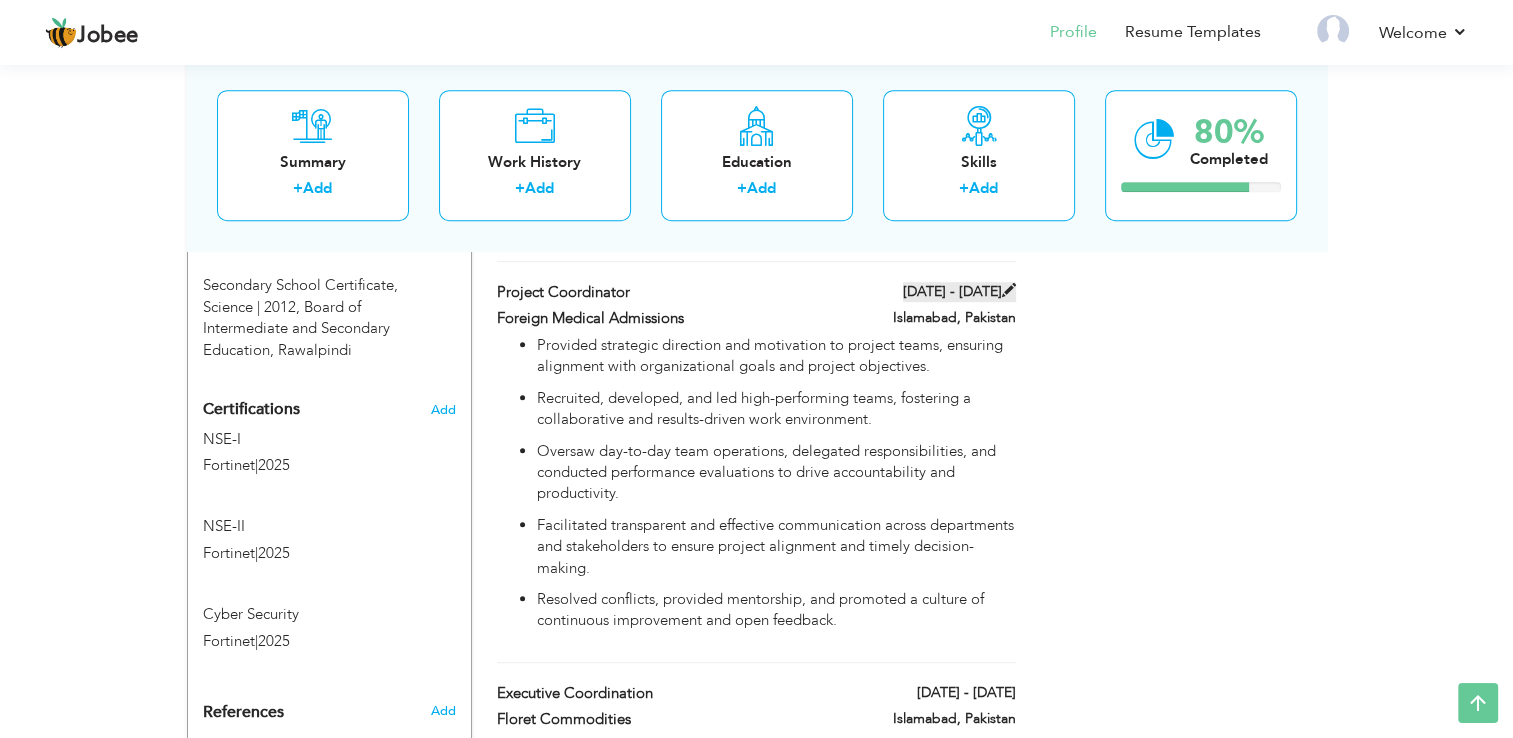 click at bounding box center (1009, 290) 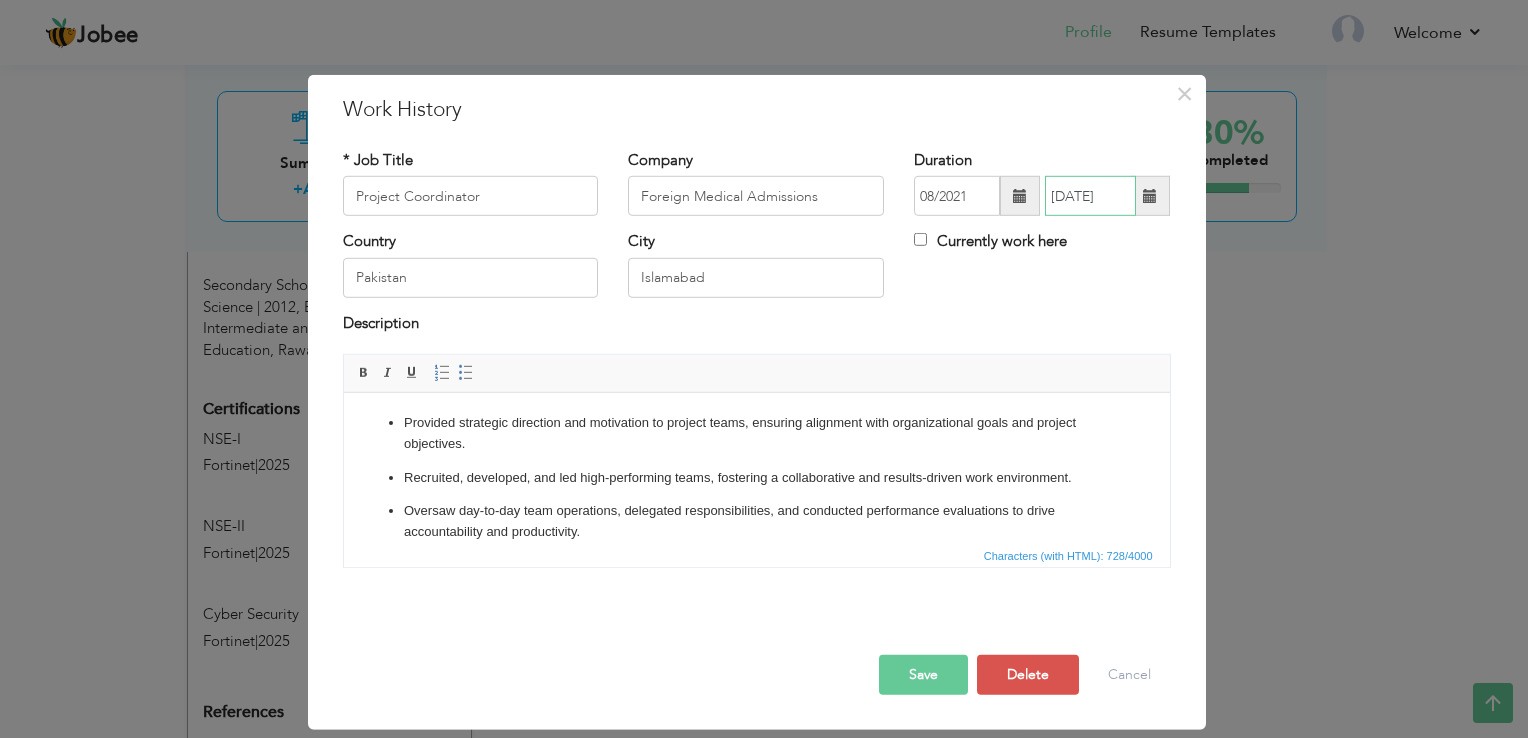 click on "[DATE]" at bounding box center [1090, 196] 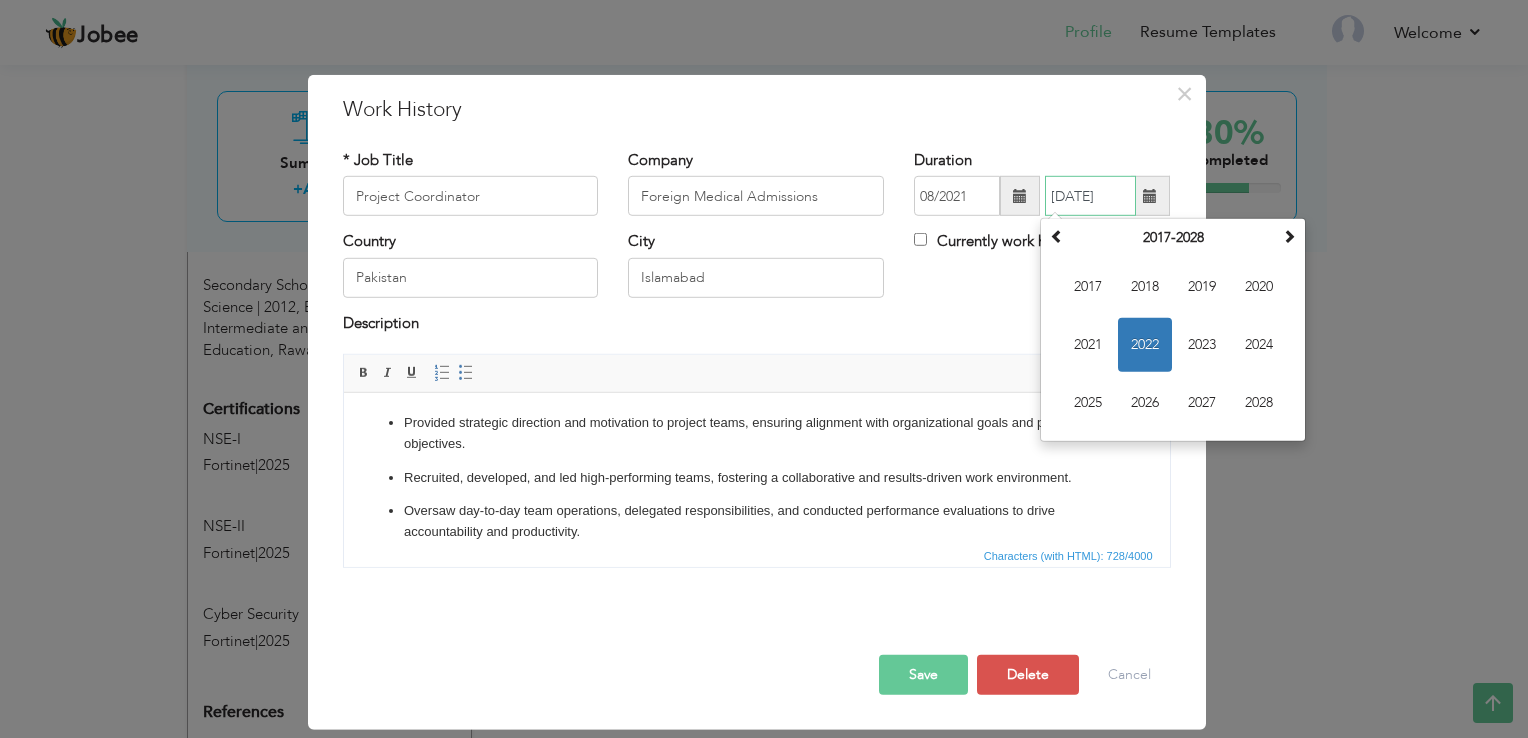 click on "[DATE]" at bounding box center (1090, 196) 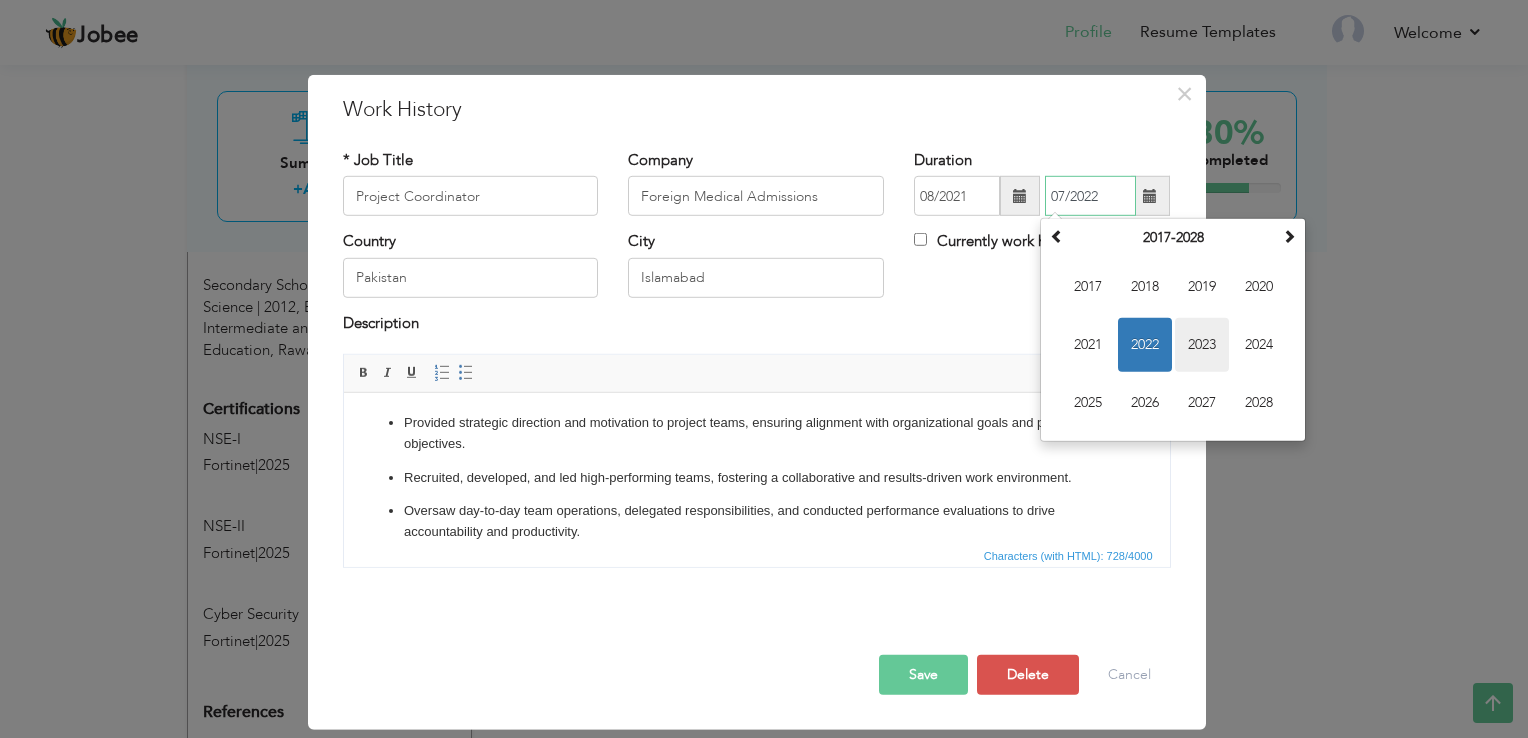click on "2023" at bounding box center (1202, 345) 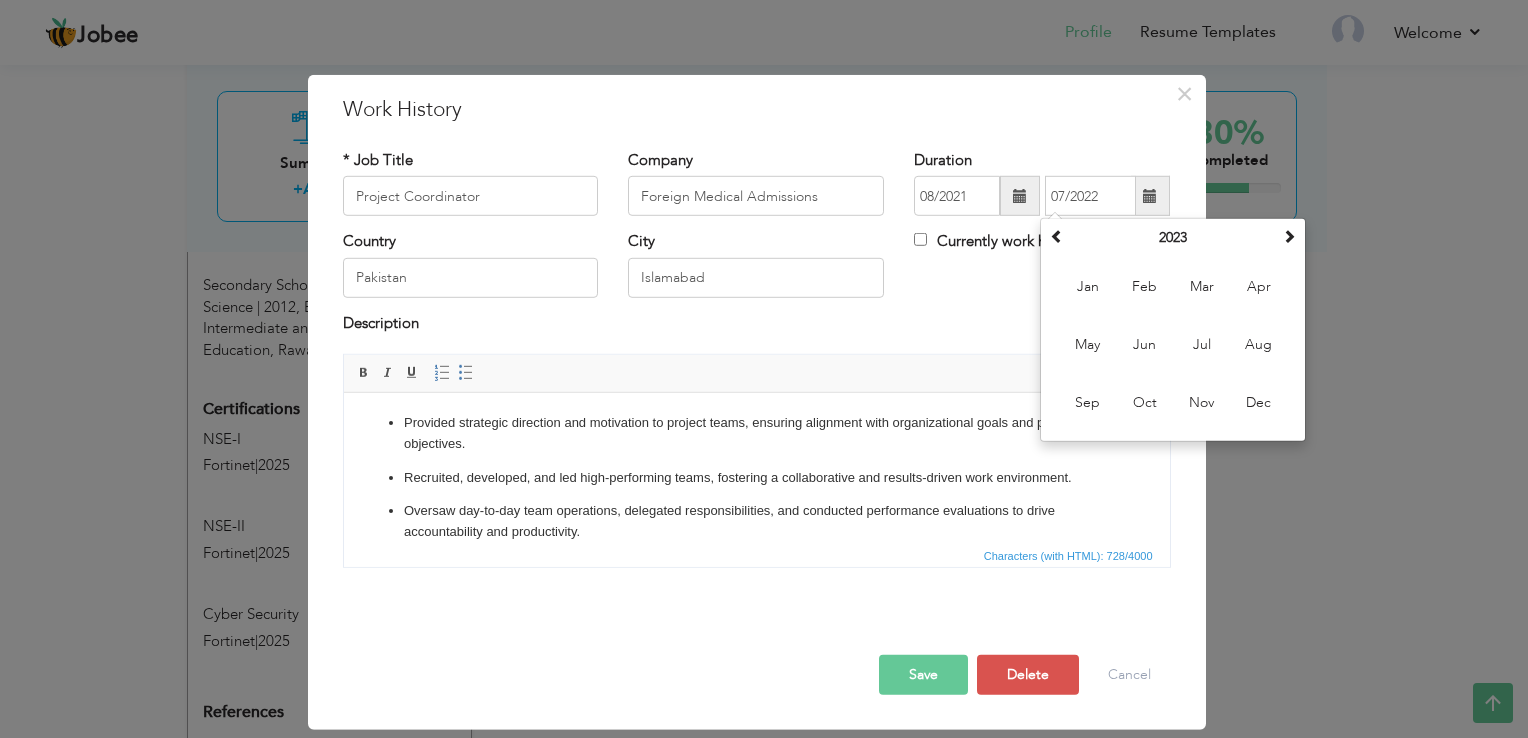 click on "Save" at bounding box center (923, 675) 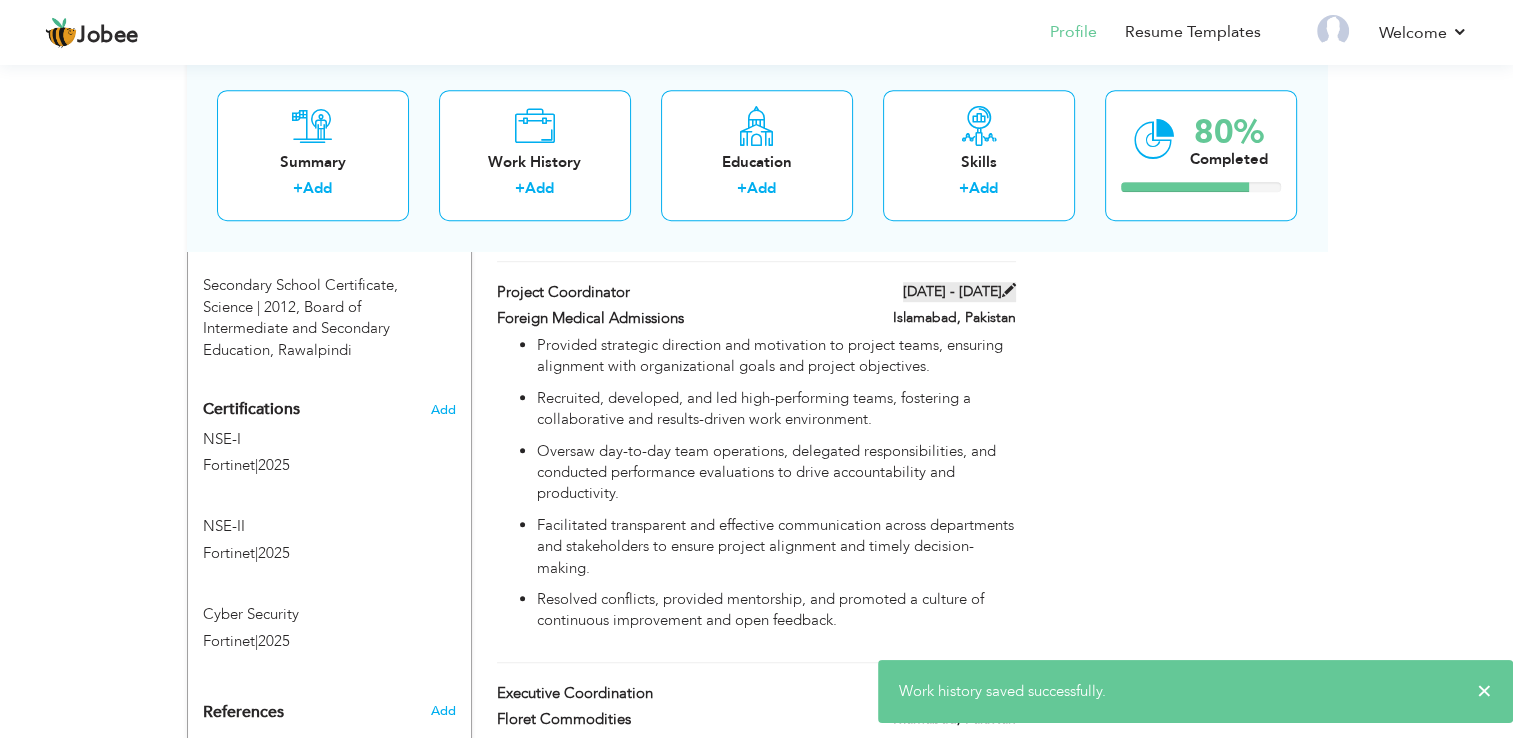 click at bounding box center [1009, 290] 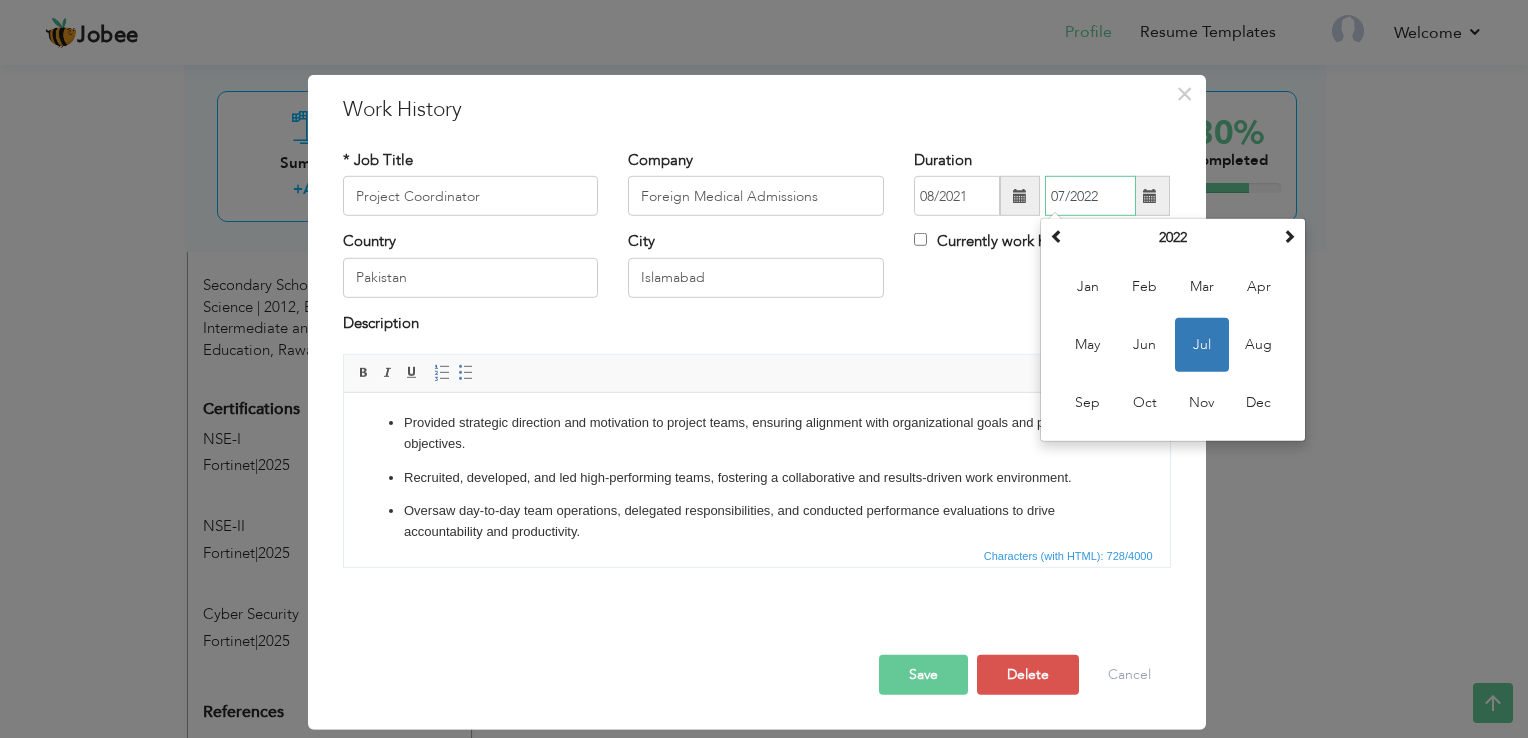 click on "07/2022" at bounding box center [1090, 196] 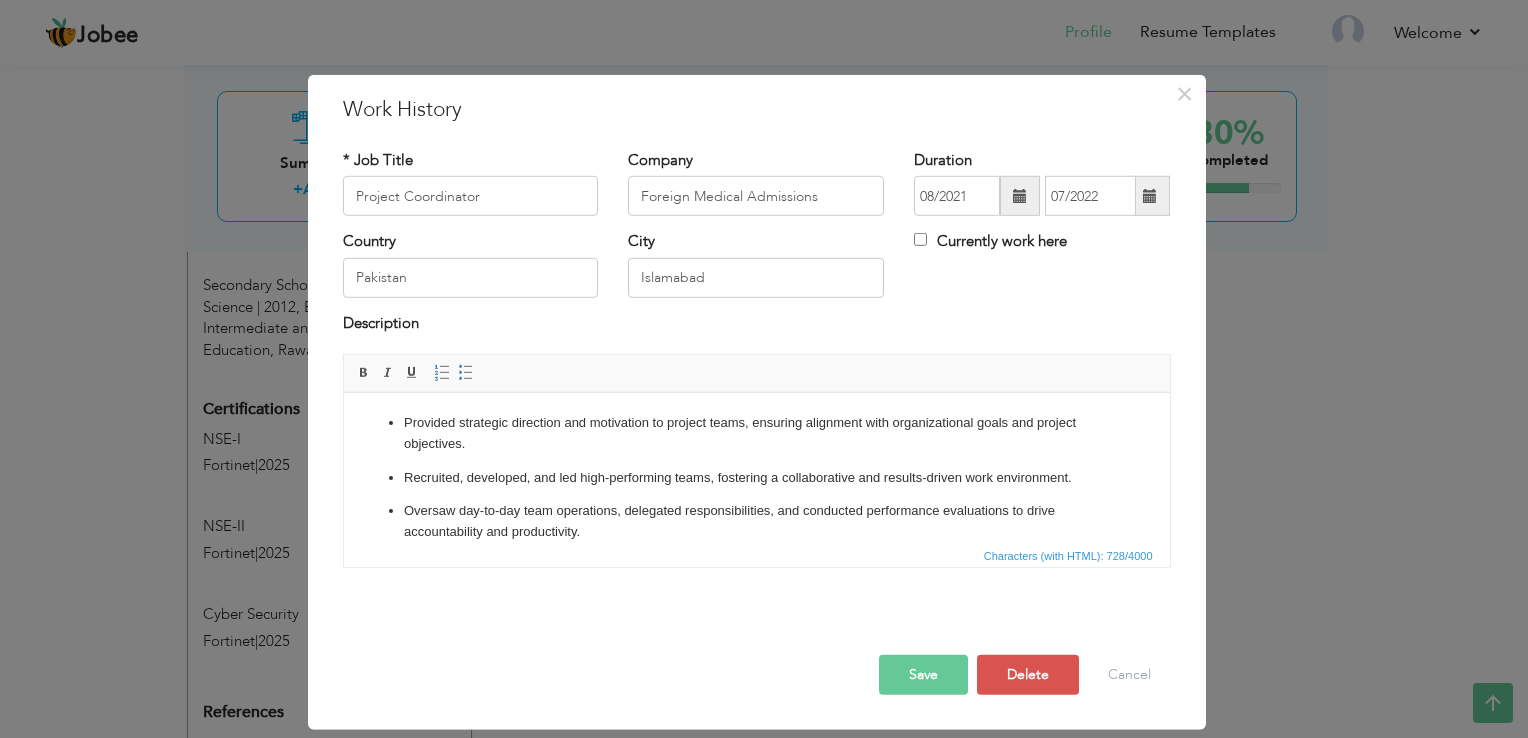 click on "×
Work History
* Job Title
Project Coordinator
Company
Foreign Medical Admissions
City: [CITY]" at bounding box center [757, 402] 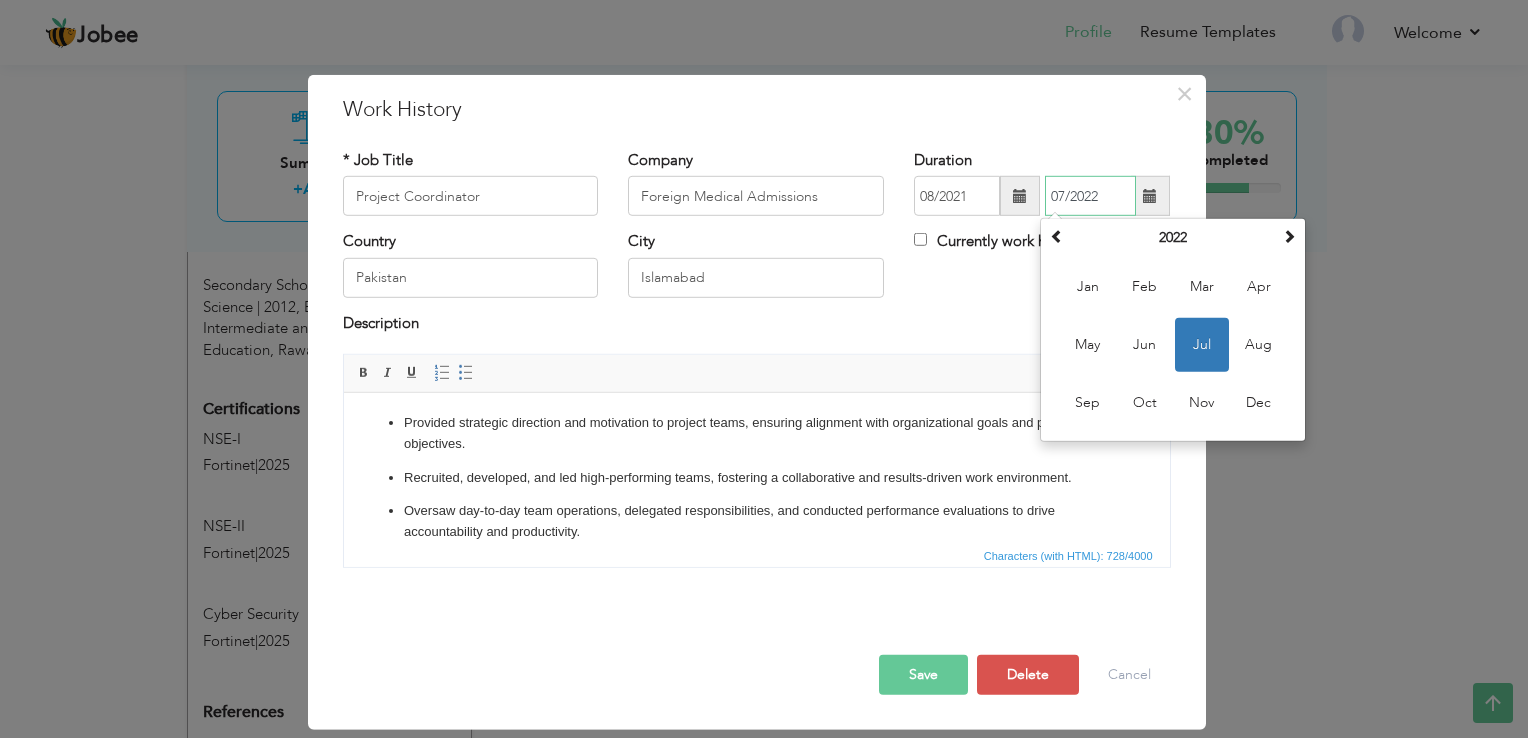 click on "2022" at bounding box center (1173, 238) 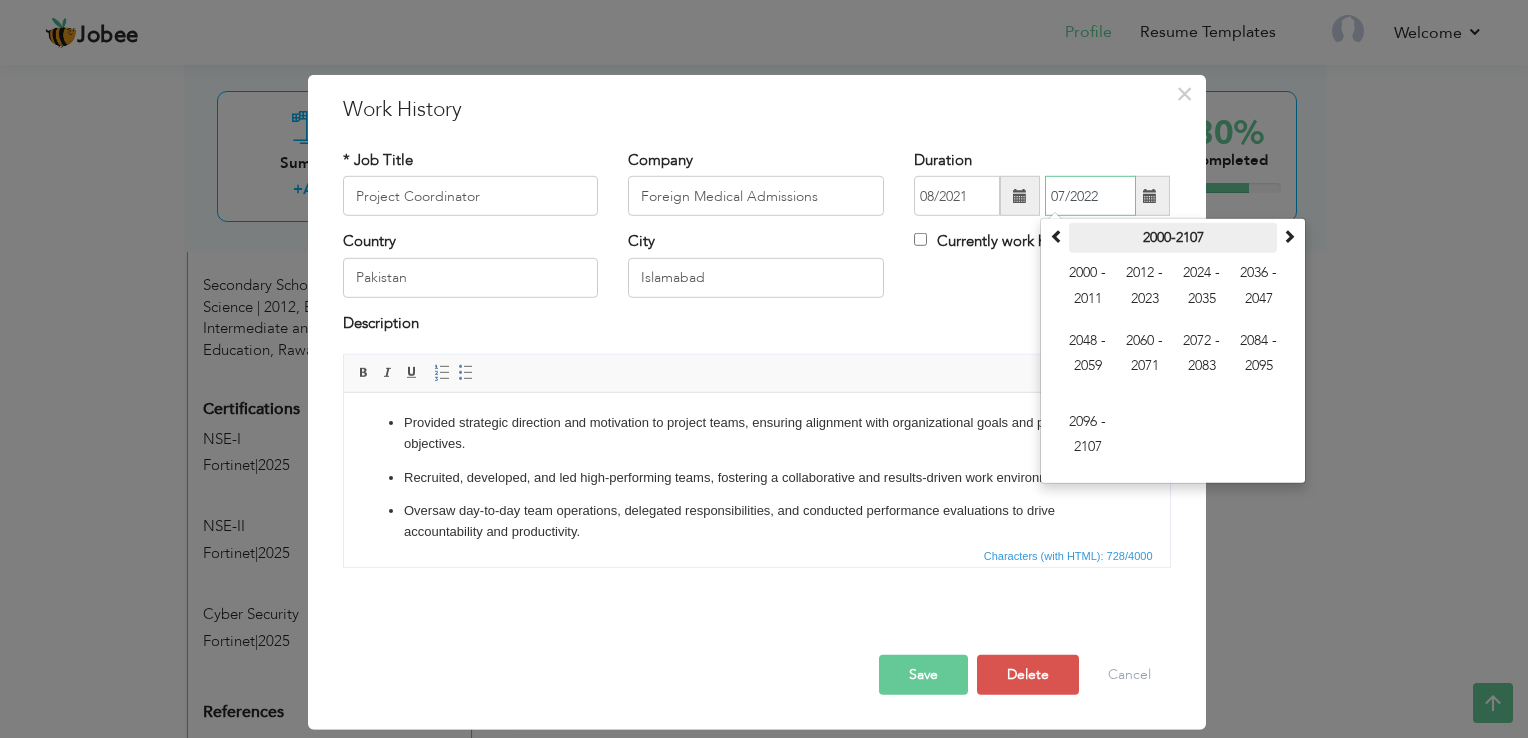 click on "2000-2107" at bounding box center (1173, 238) 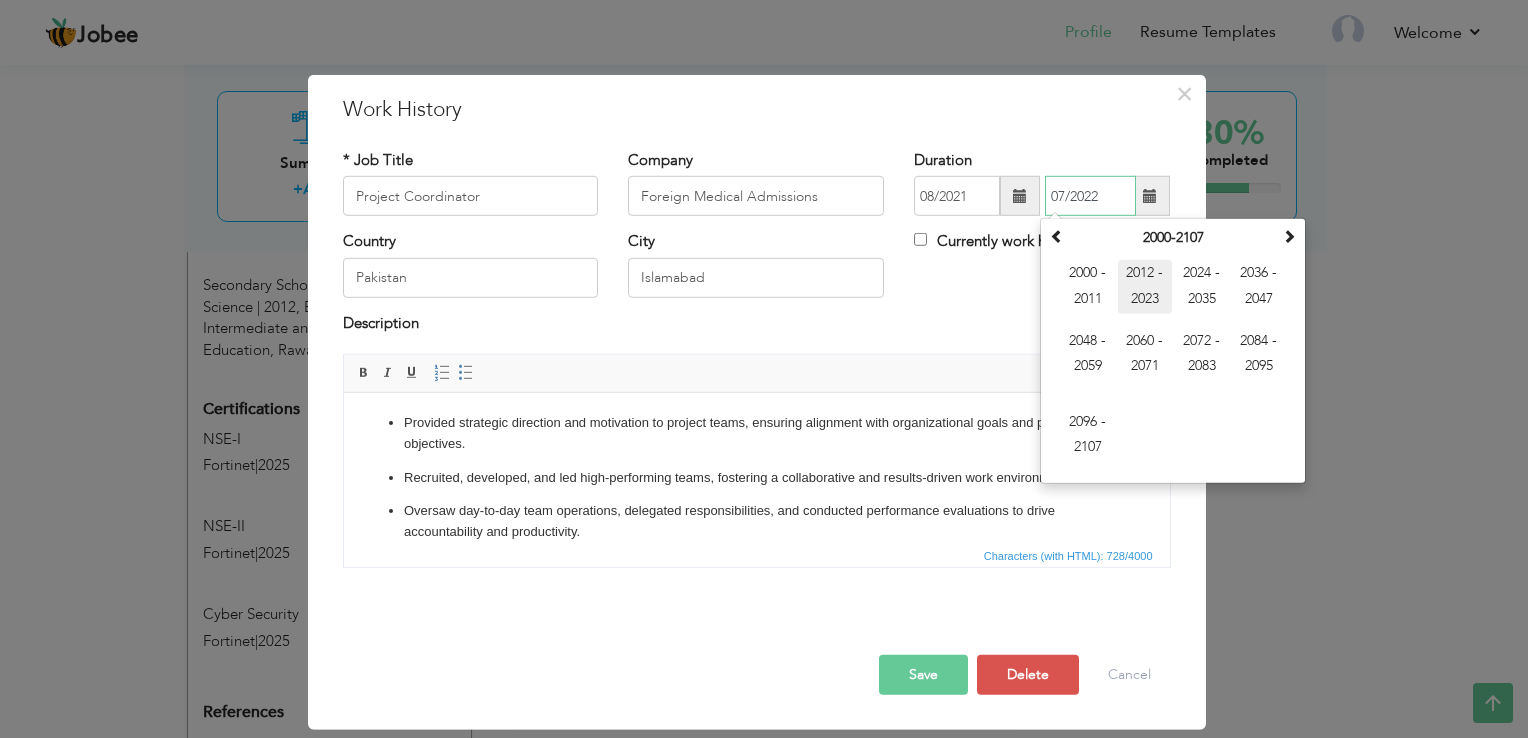 click on "2012 - 2023" at bounding box center [1145, 287] 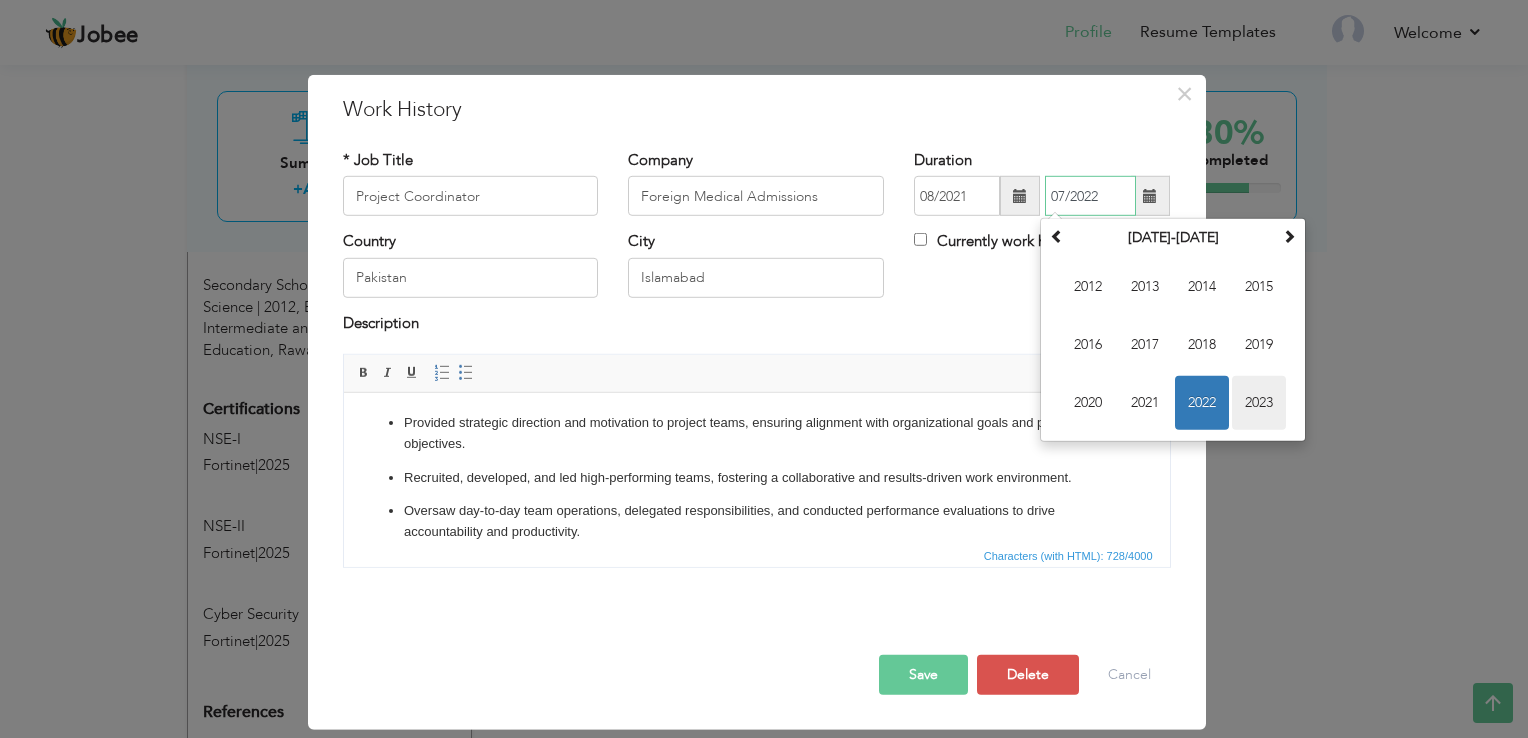 click on "2023" at bounding box center [1259, 403] 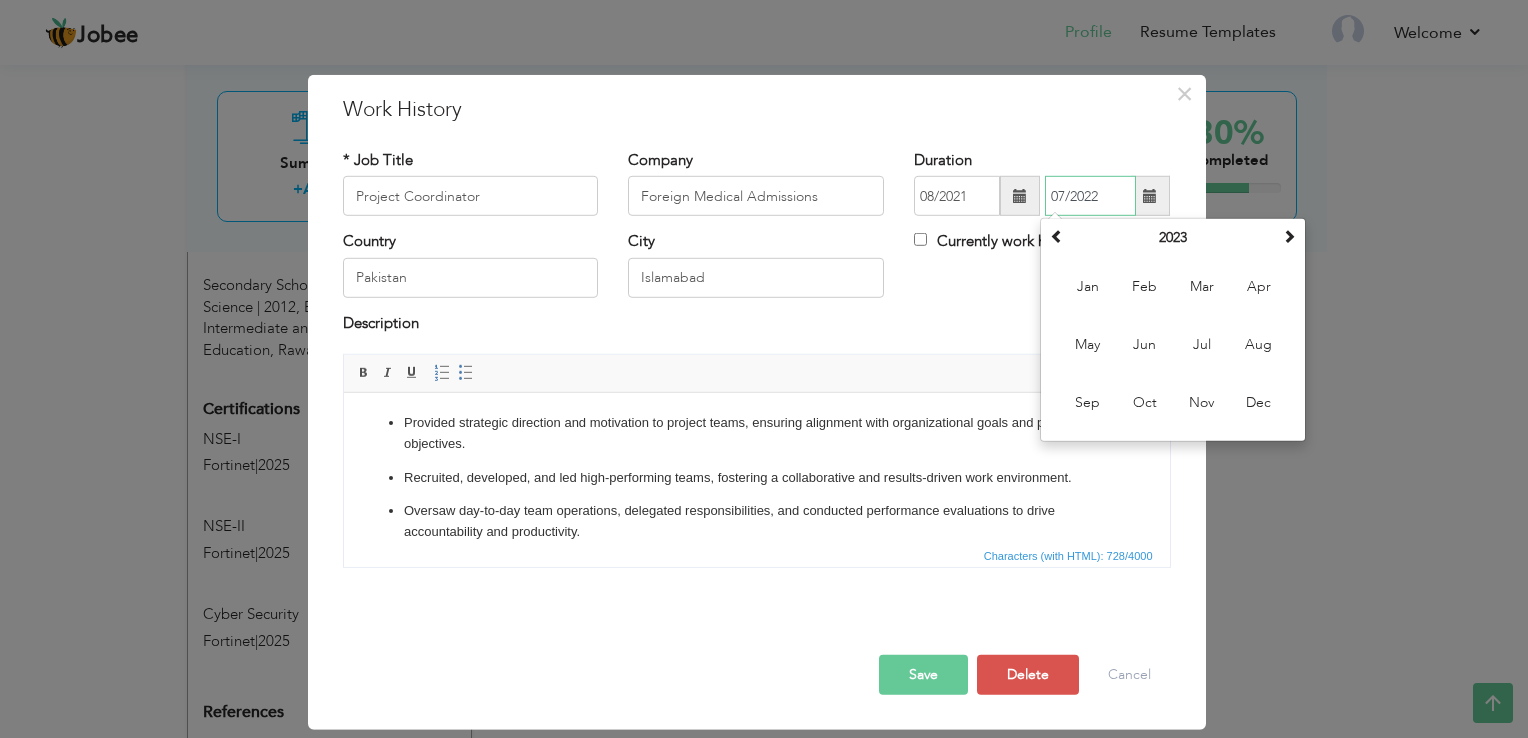 click on "Dec" at bounding box center [1259, 403] 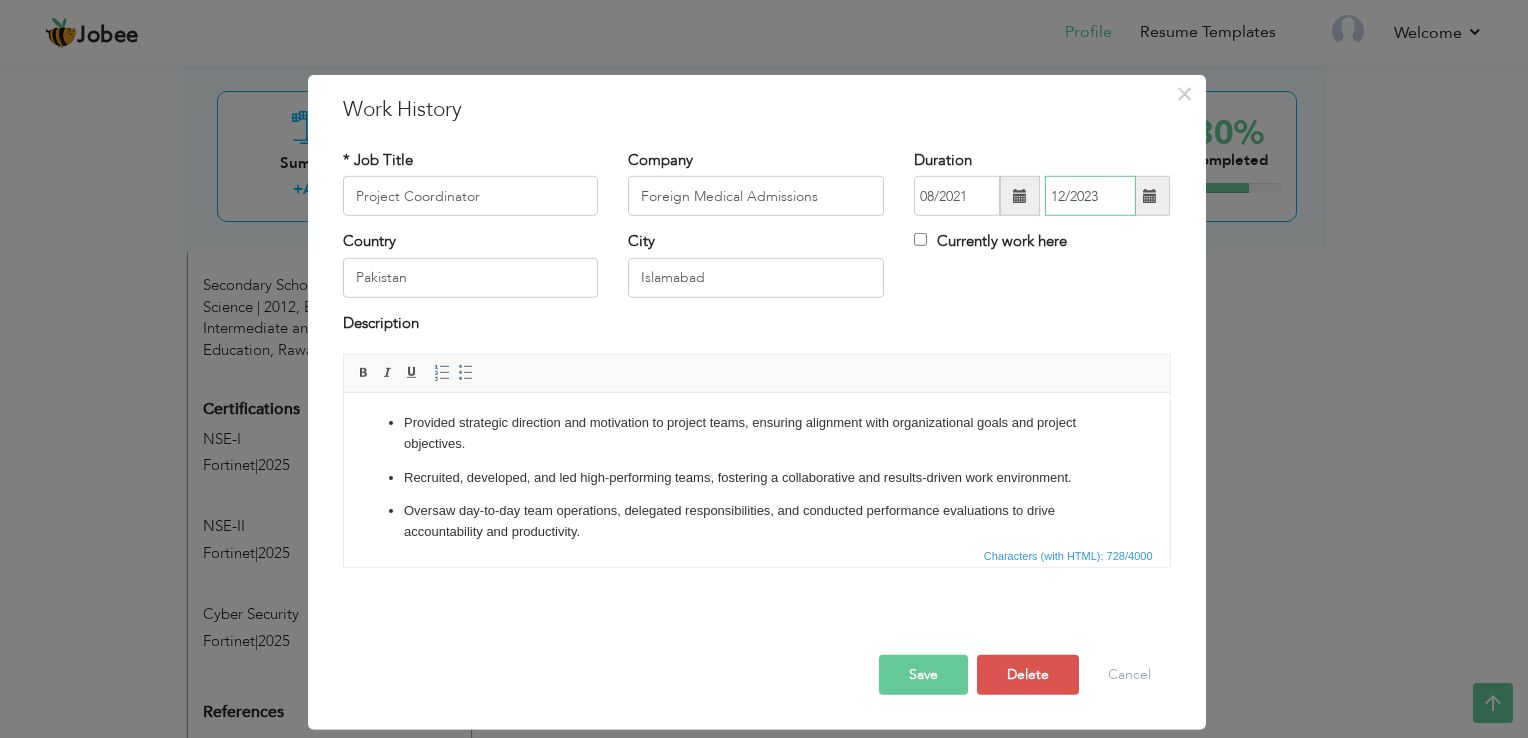 click on "12/2023" at bounding box center [1090, 196] 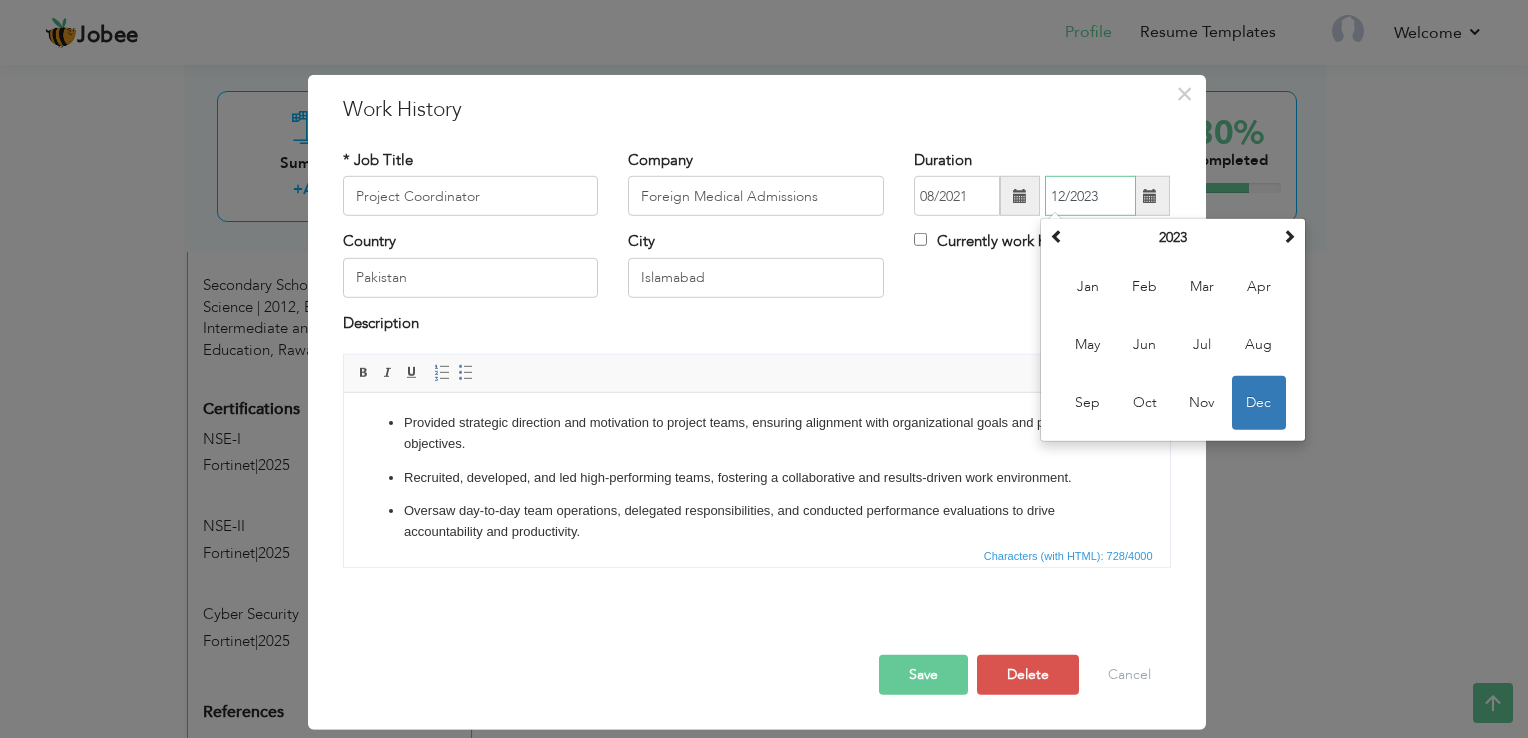 click on "Jul" at bounding box center (1202, 345) 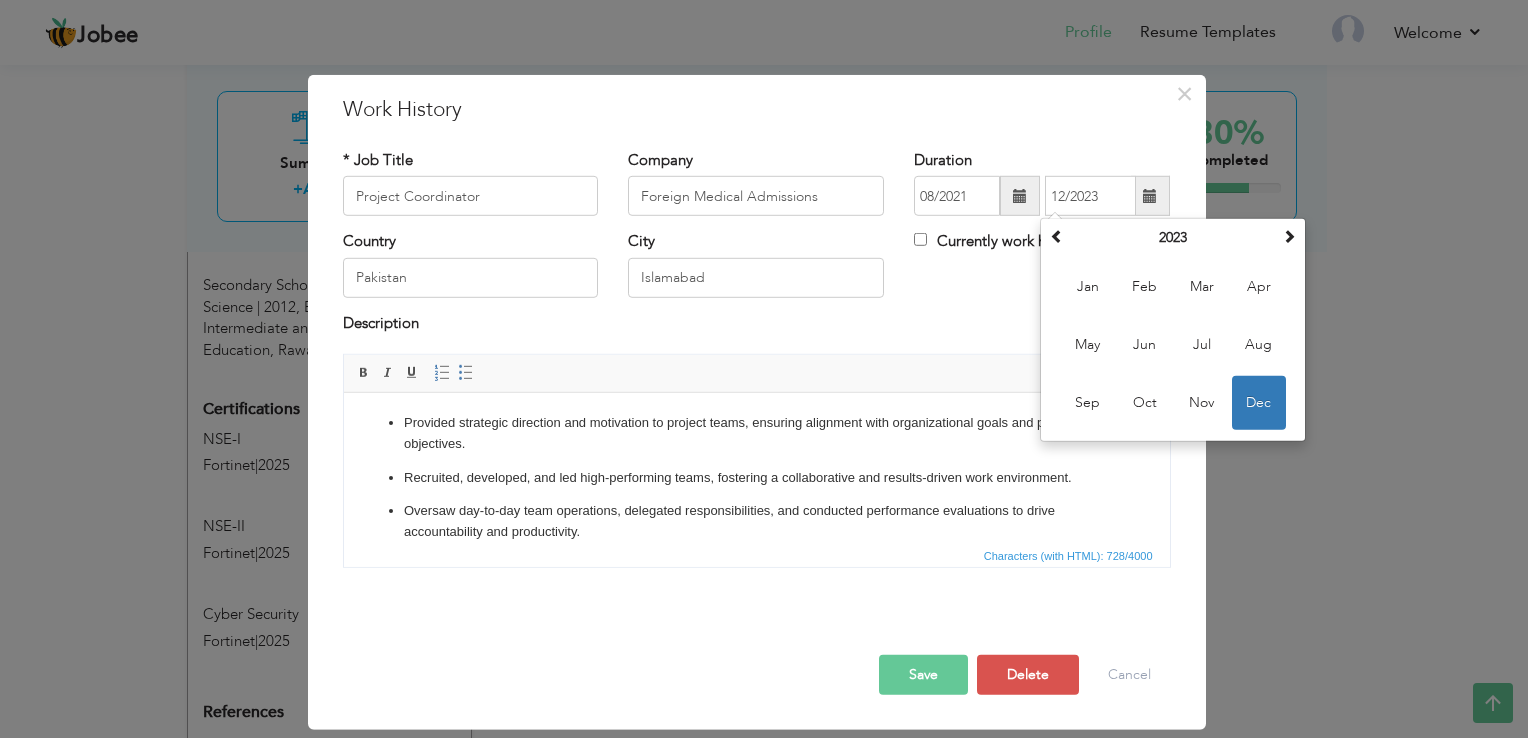 type on "07/2023" 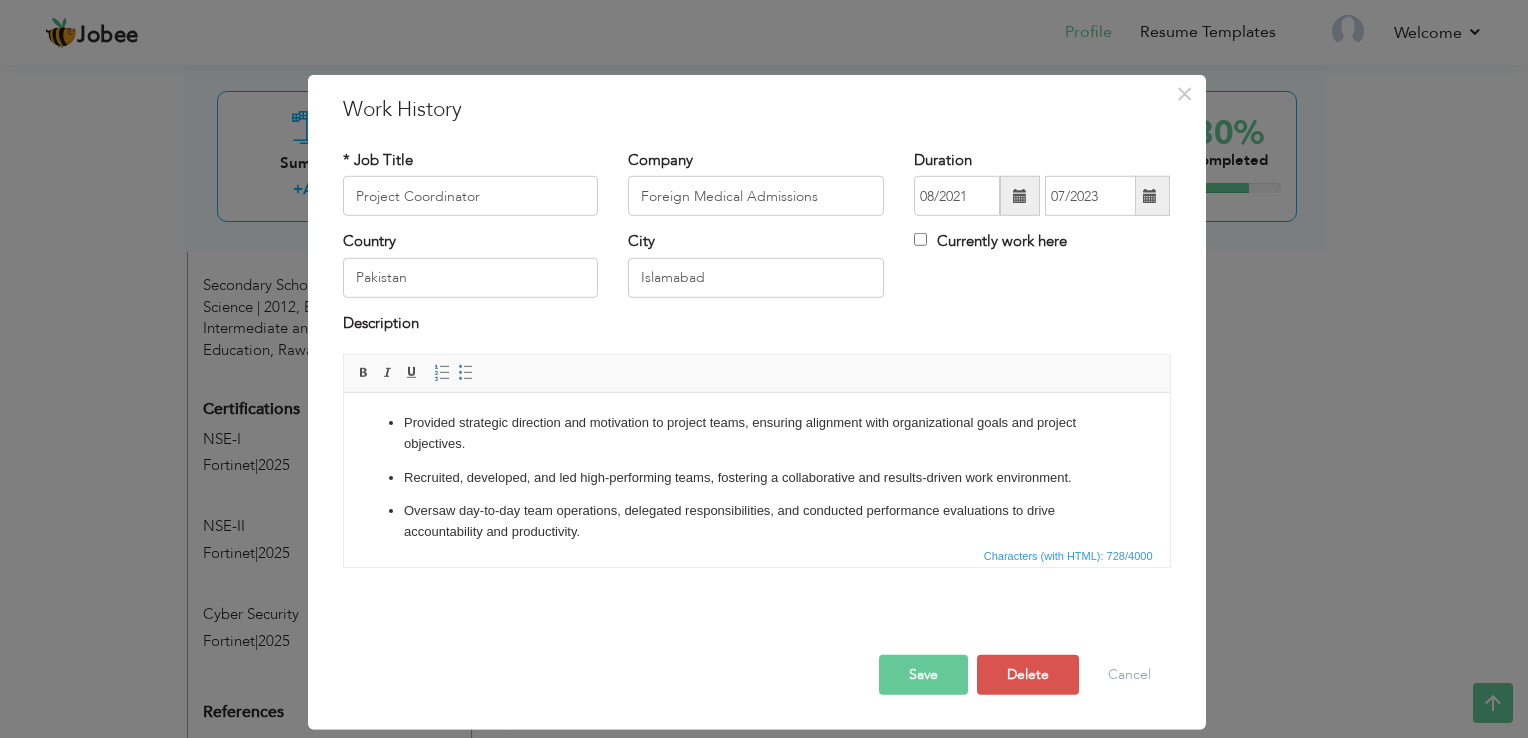 click on "Save" at bounding box center (923, 675) 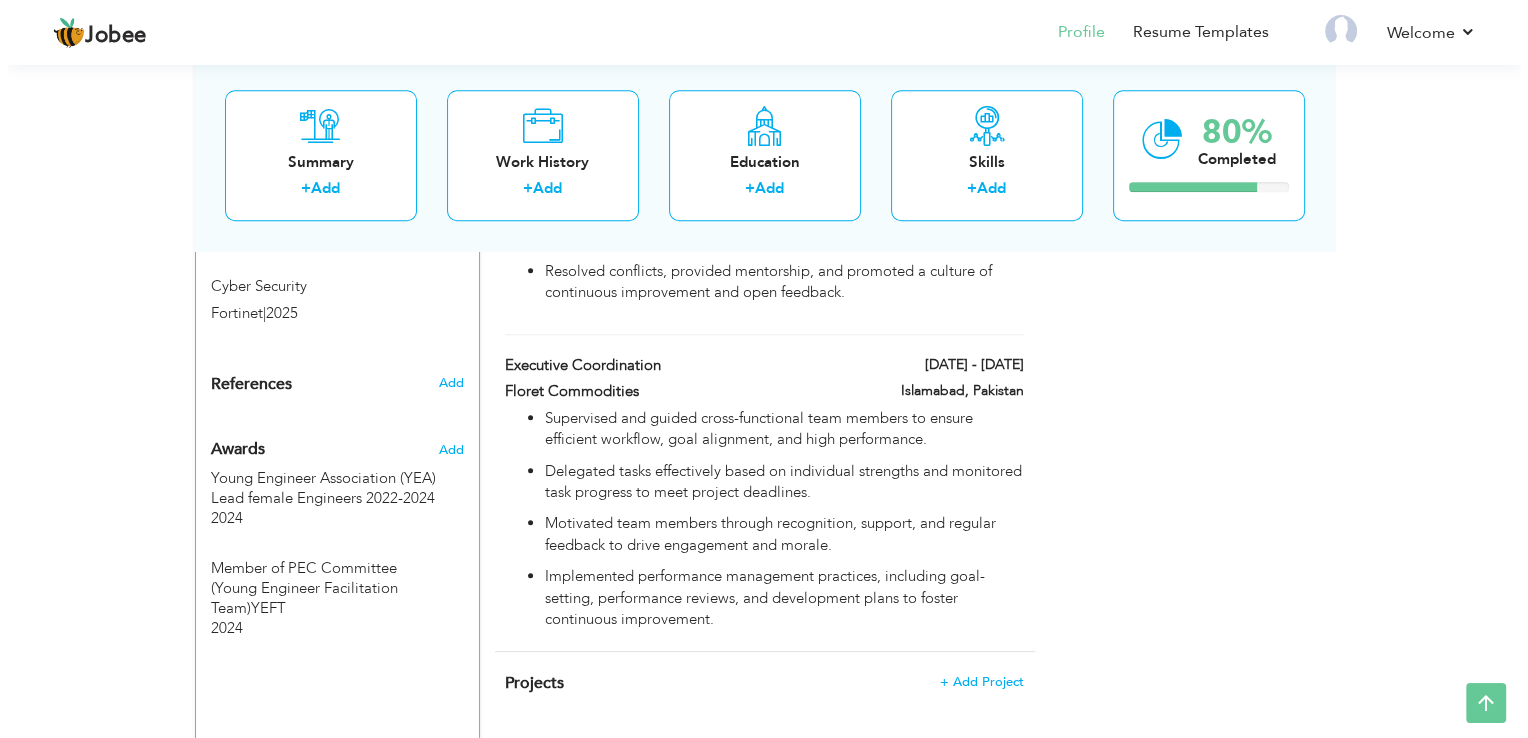 scroll, scrollTop: 1614, scrollLeft: 0, axis: vertical 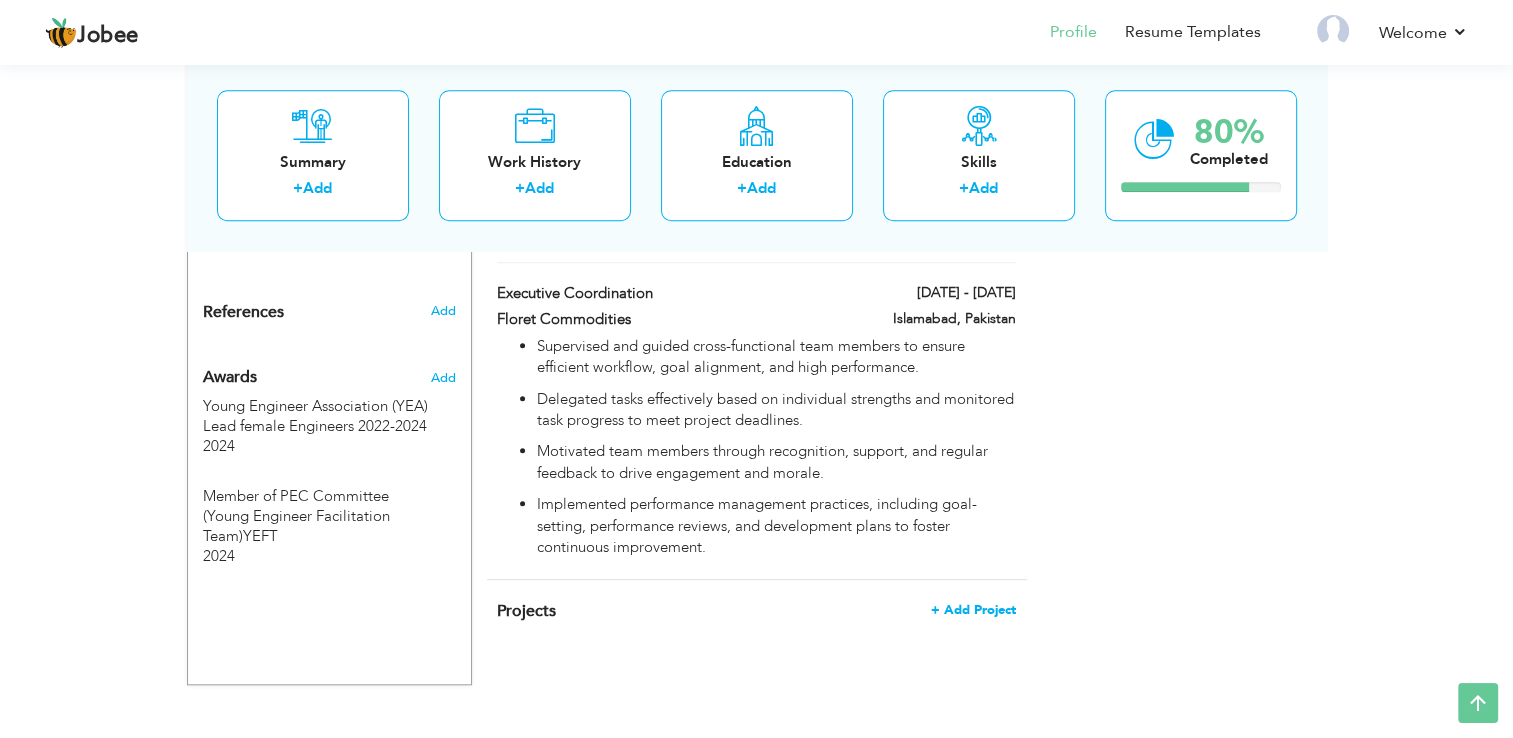 click on "+ Add Project" at bounding box center (973, 610) 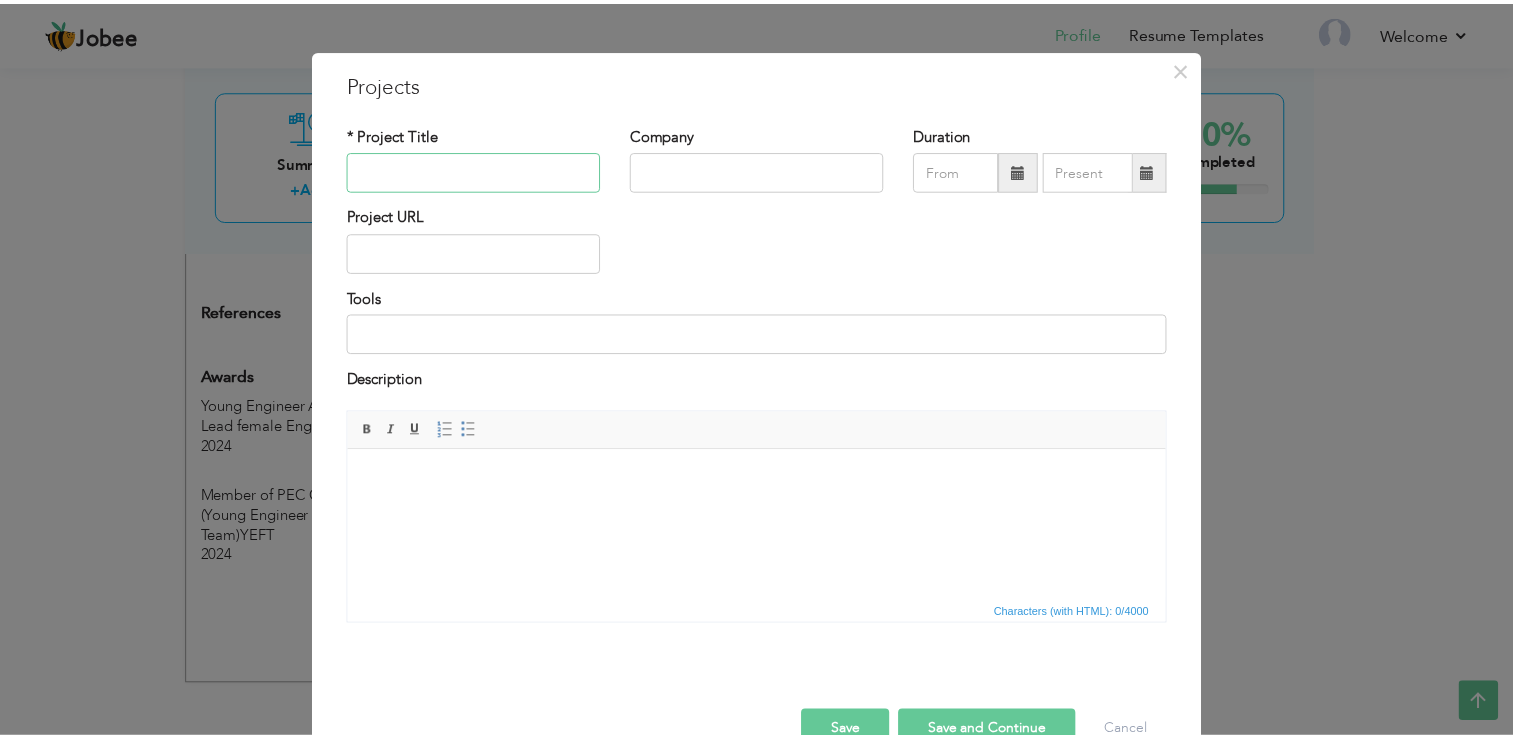 scroll, scrollTop: 0, scrollLeft: 0, axis: both 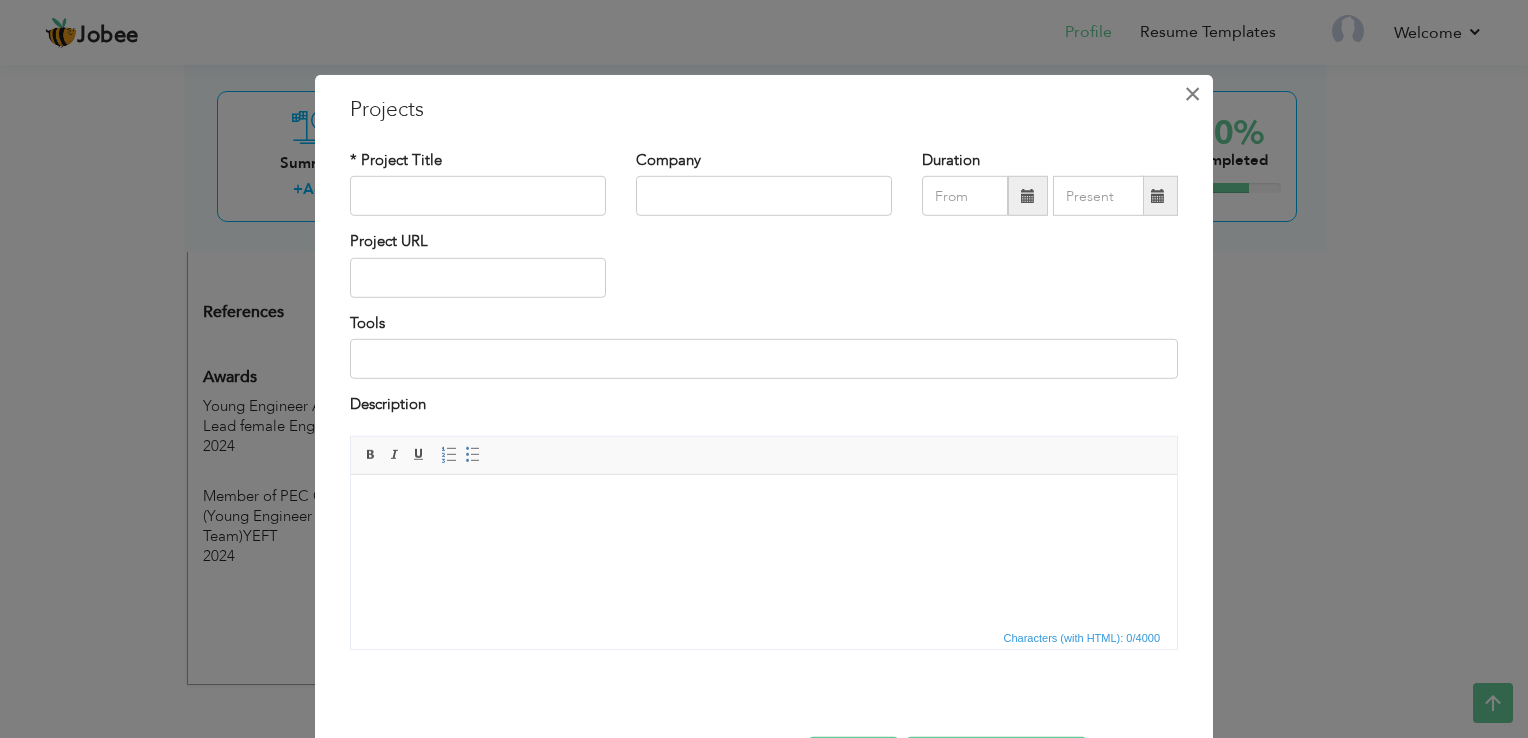 click on "×" at bounding box center (1192, 94) 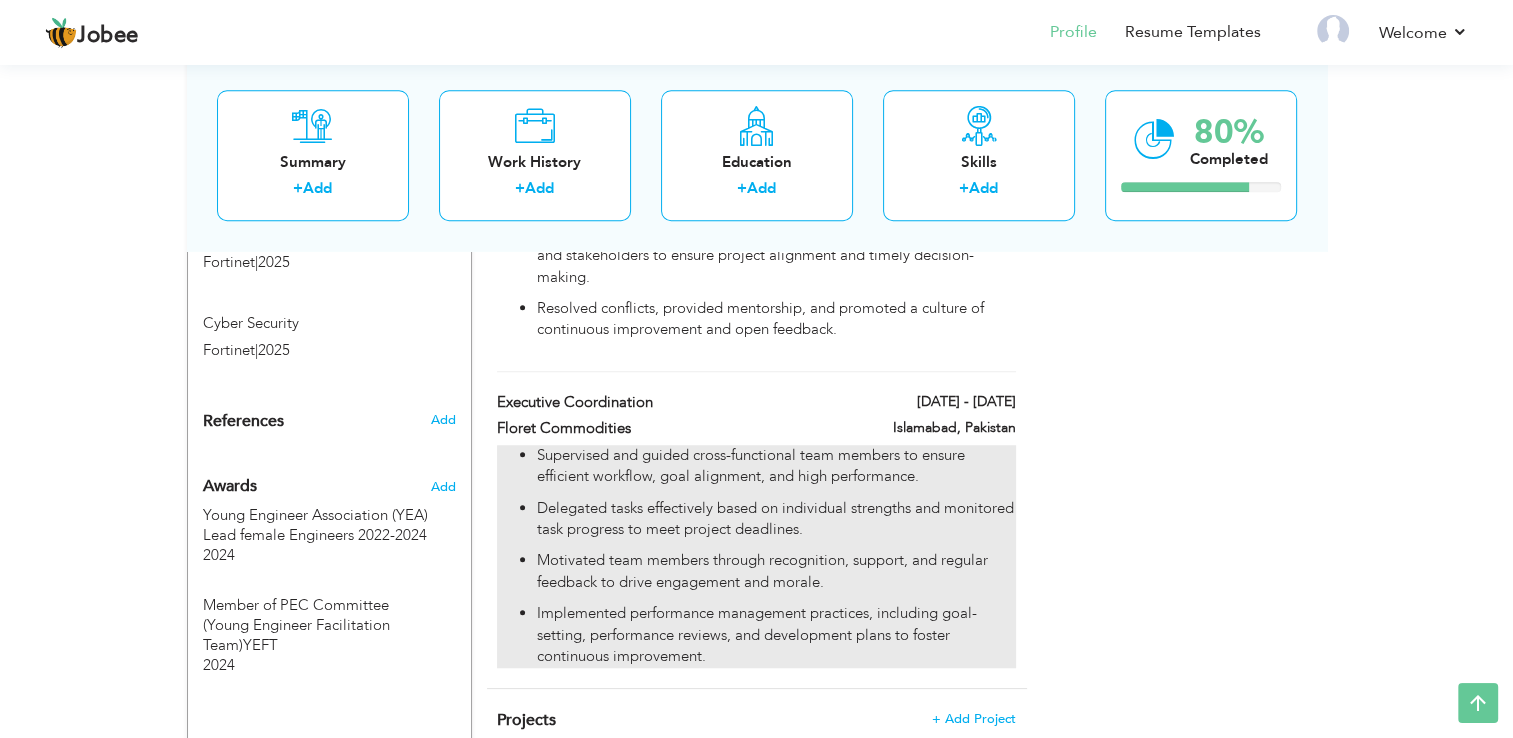 scroll, scrollTop: 1614, scrollLeft: 0, axis: vertical 